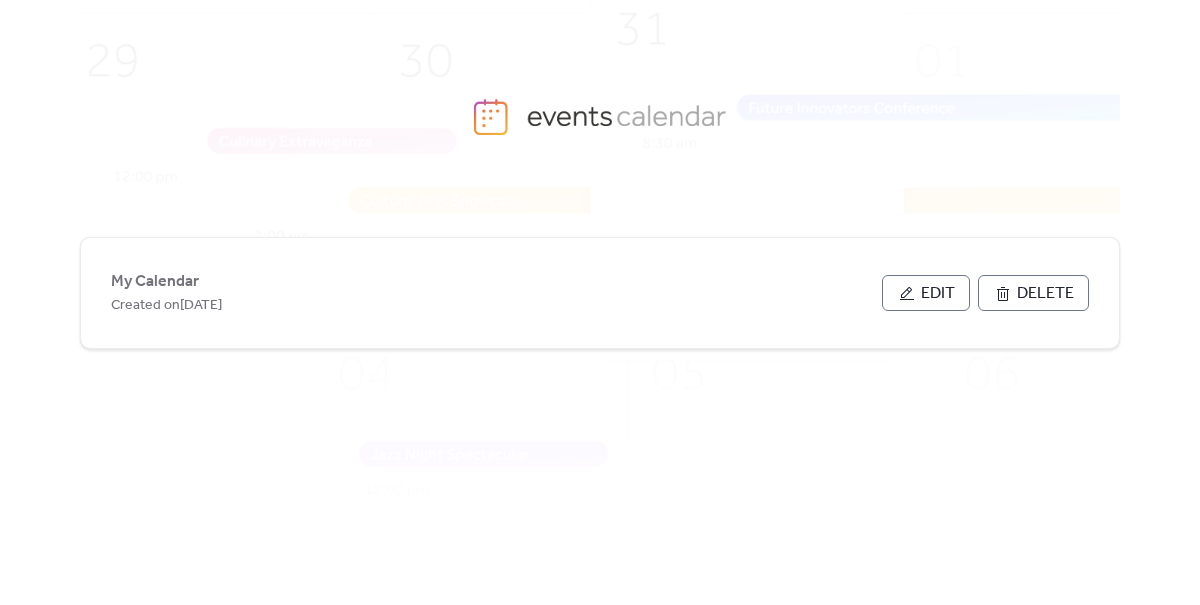 scroll, scrollTop: 0, scrollLeft: 0, axis: both 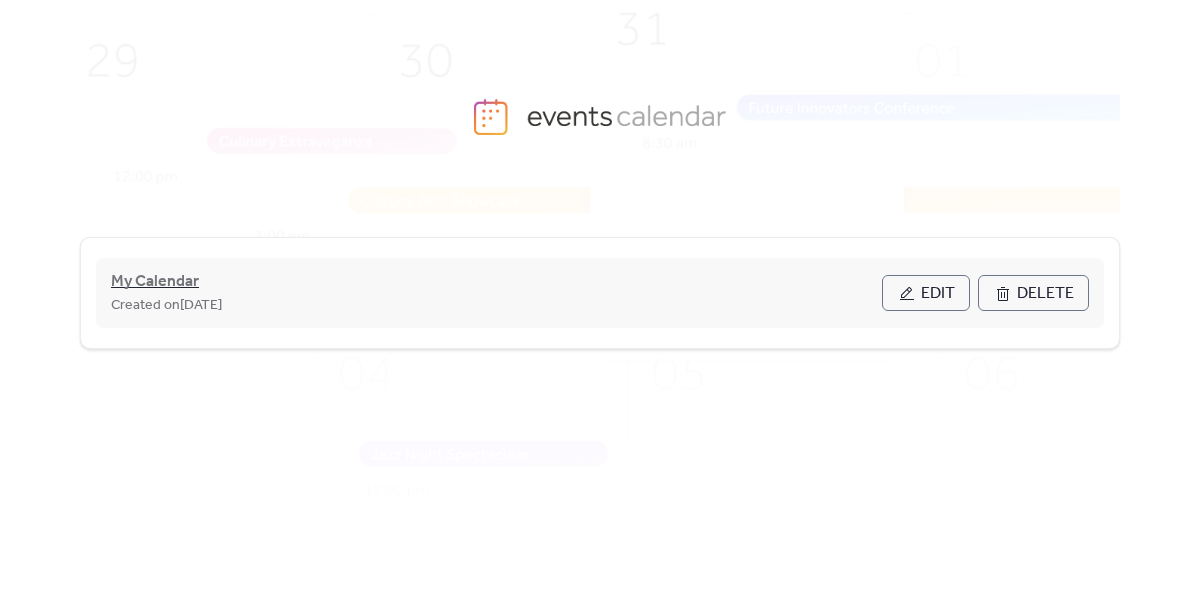 click on "My Calendar" at bounding box center [155, 282] 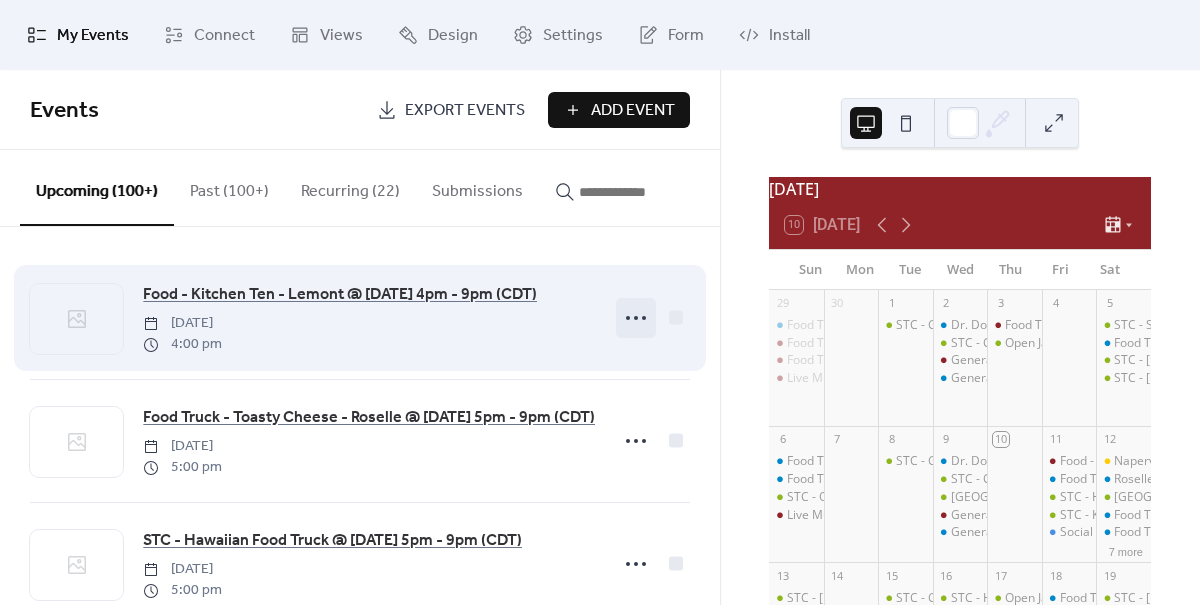 click 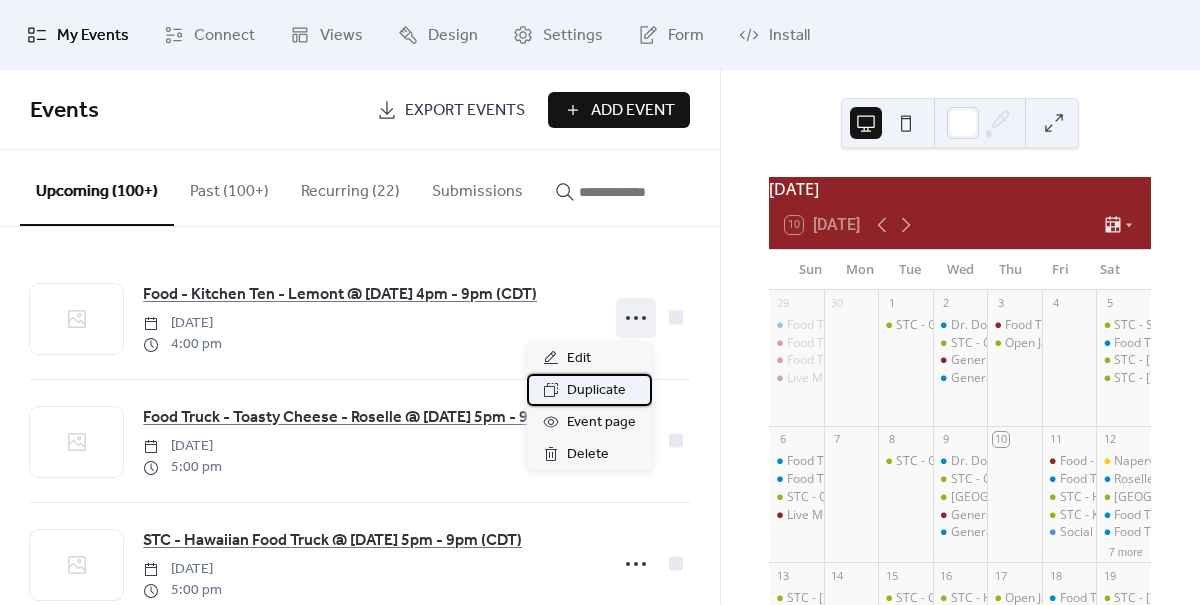 click on "Duplicate" at bounding box center (596, 391) 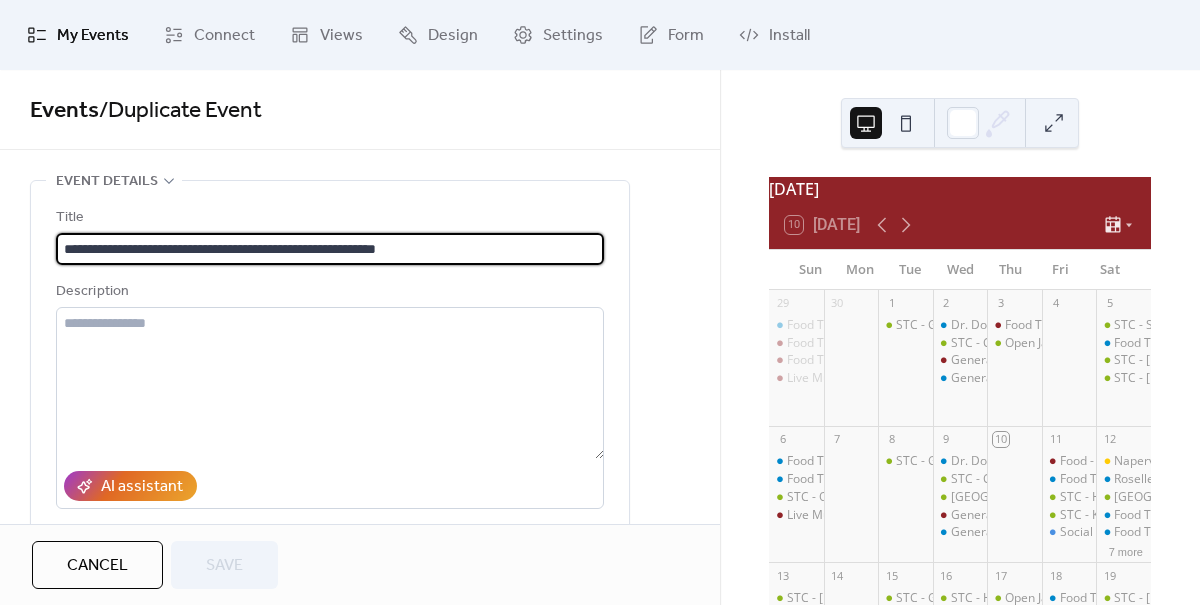 click on "**********" at bounding box center [330, 249] 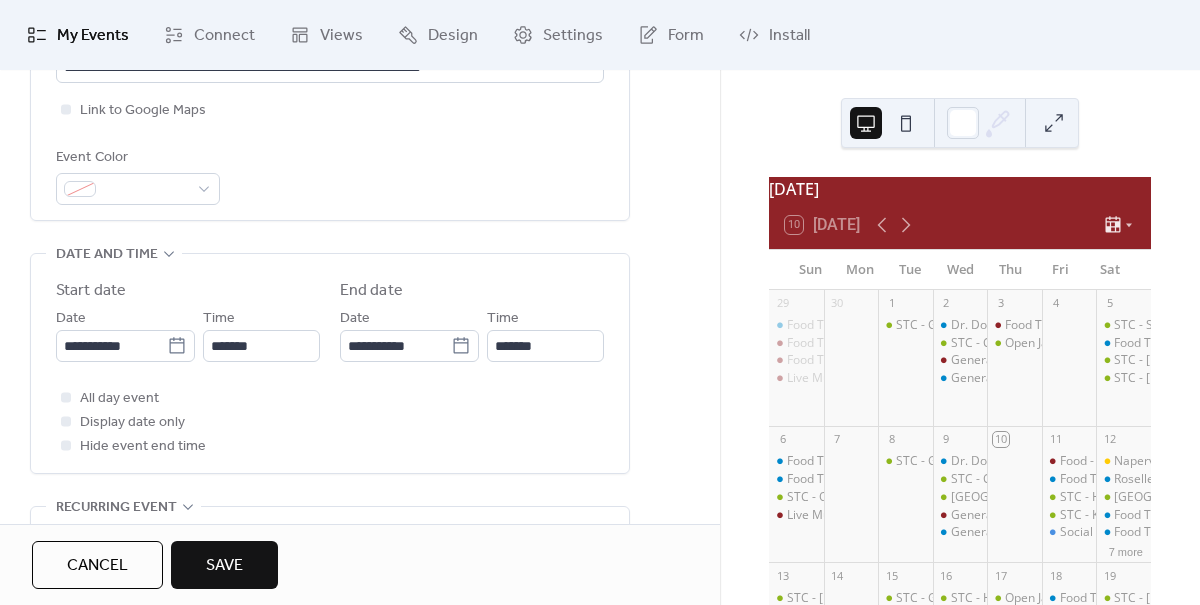 scroll, scrollTop: 544, scrollLeft: 0, axis: vertical 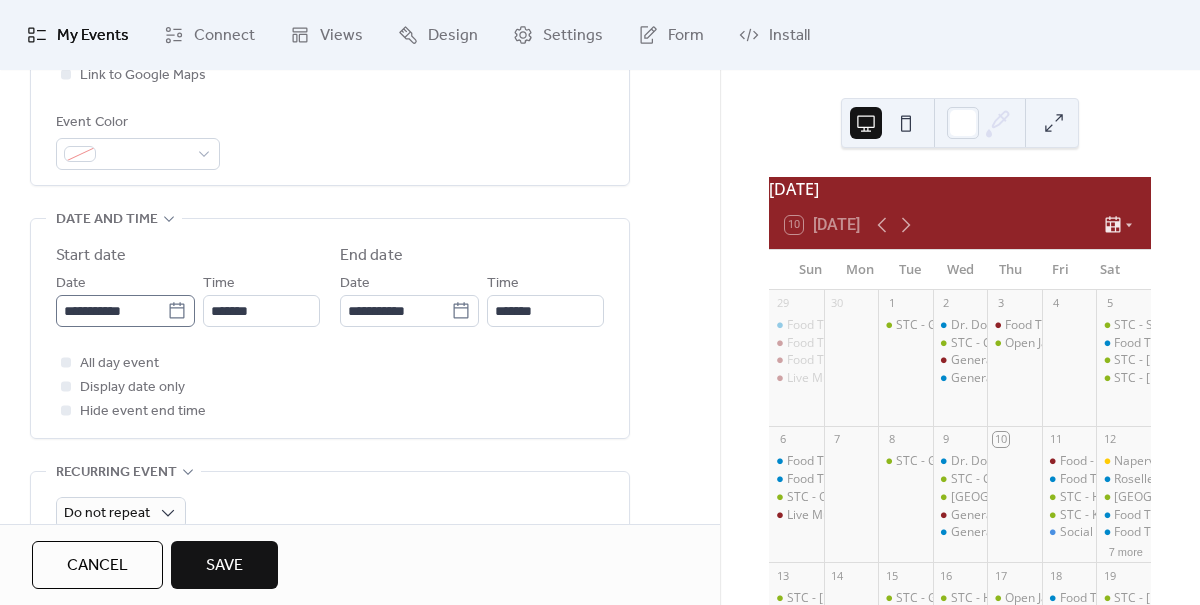 type on "**********" 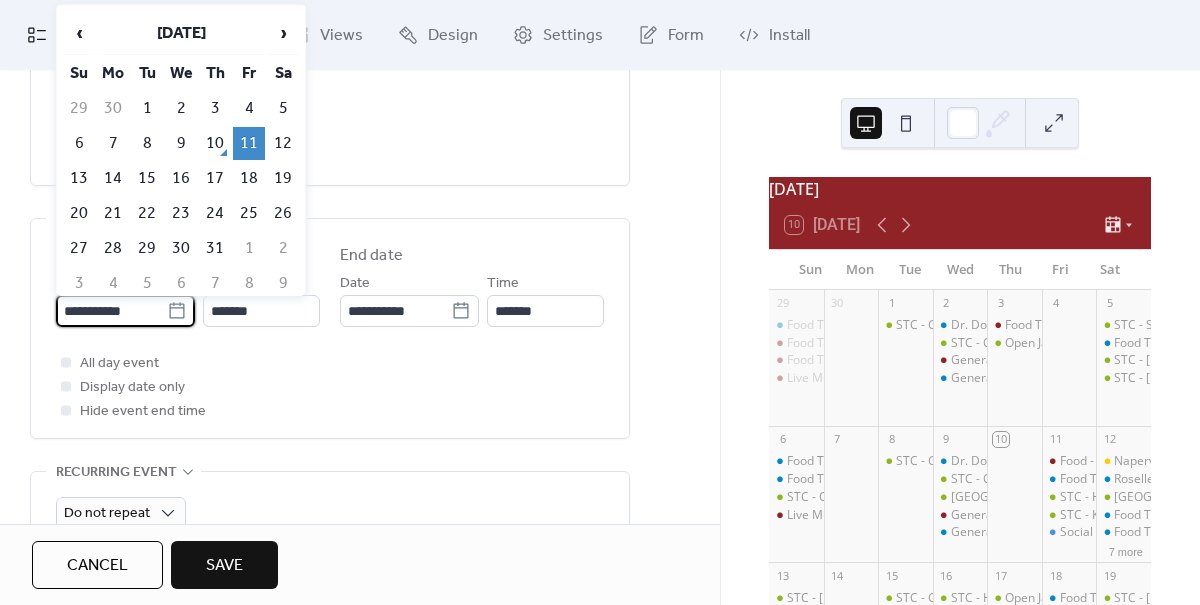 click on "**********" at bounding box center [111, 311] 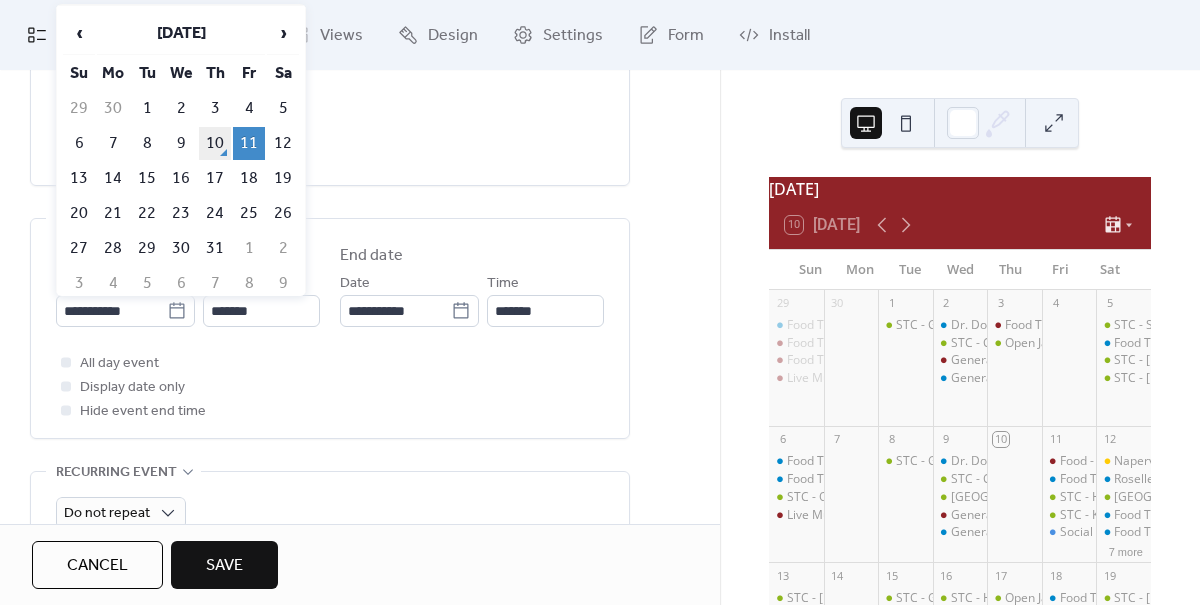 click on "10" at bounding box center (215, 143) 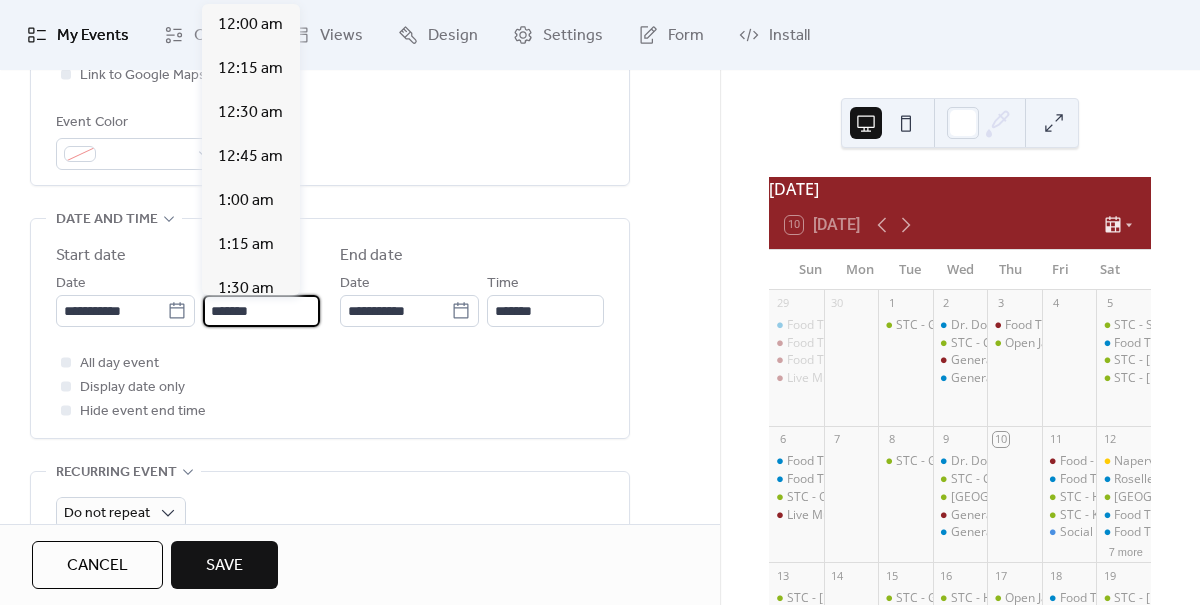 click on "*******" at bounding box center [261, 311] 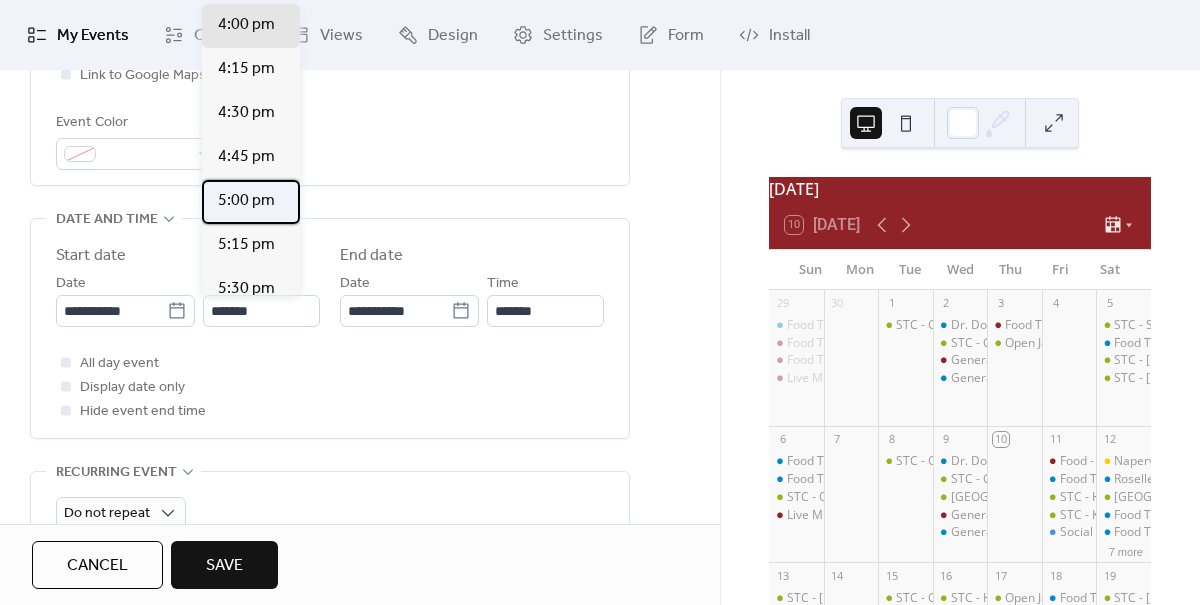 click on "5:00 pm" at bounding box center [246, 201] 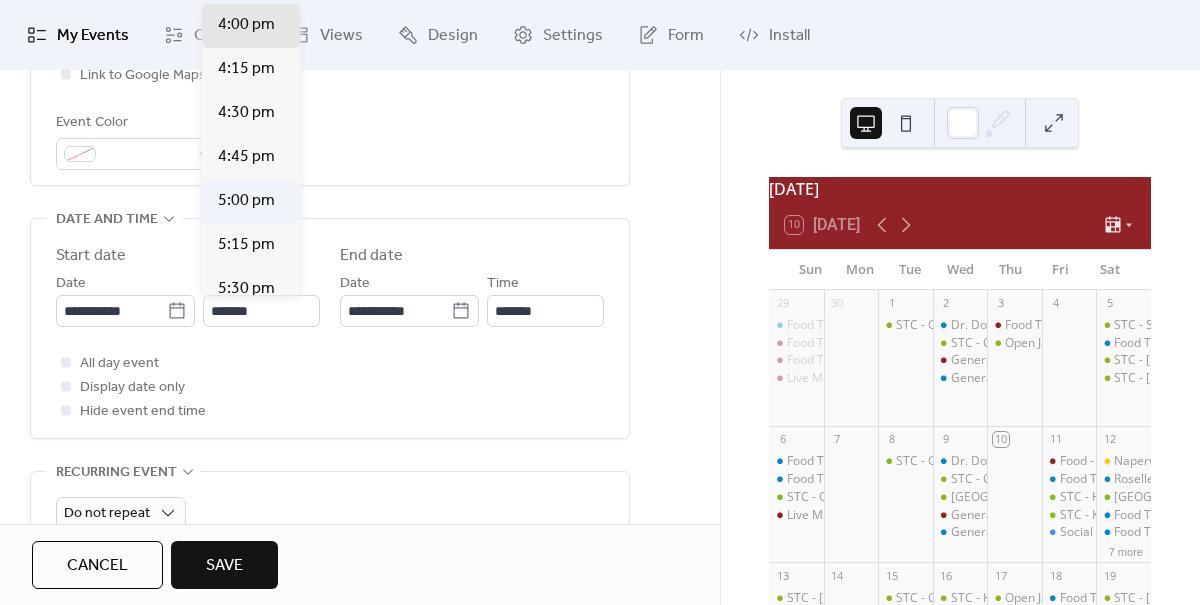 type on "*******" 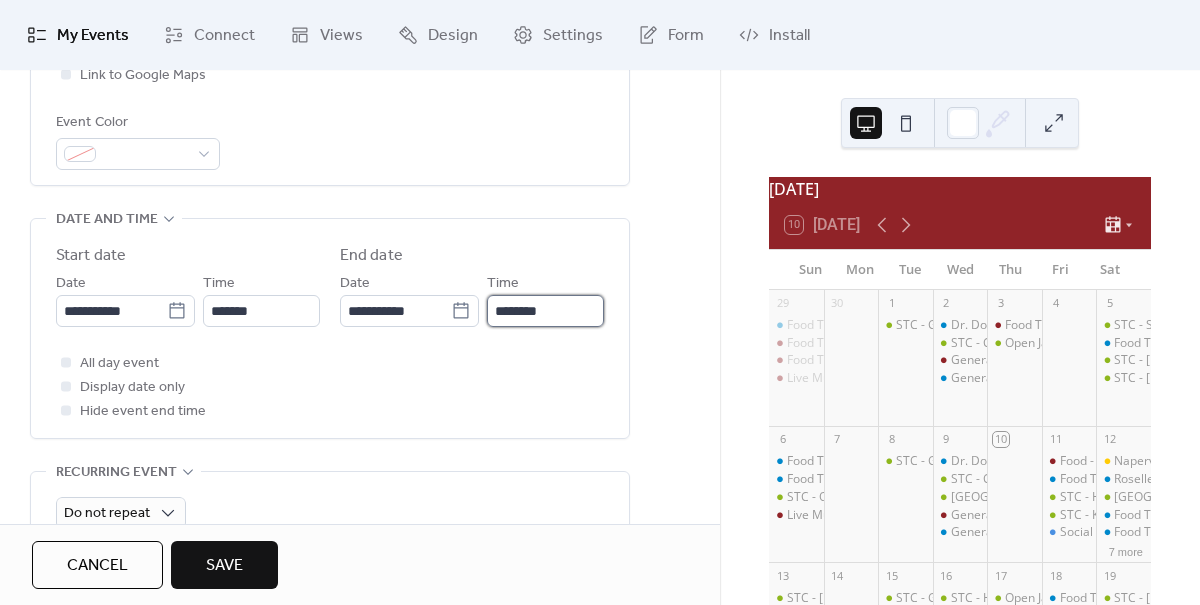 click on "********" at bounding box center (545, 311) 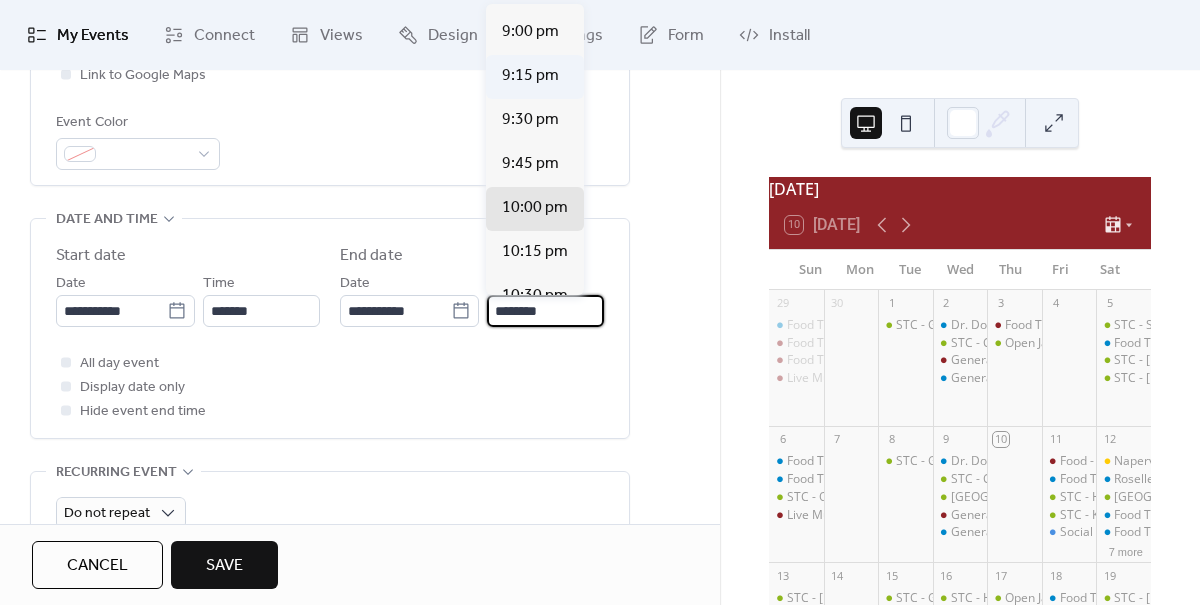 scroll, scrollTop: 649, scrollLeft: 0, axis: vertical 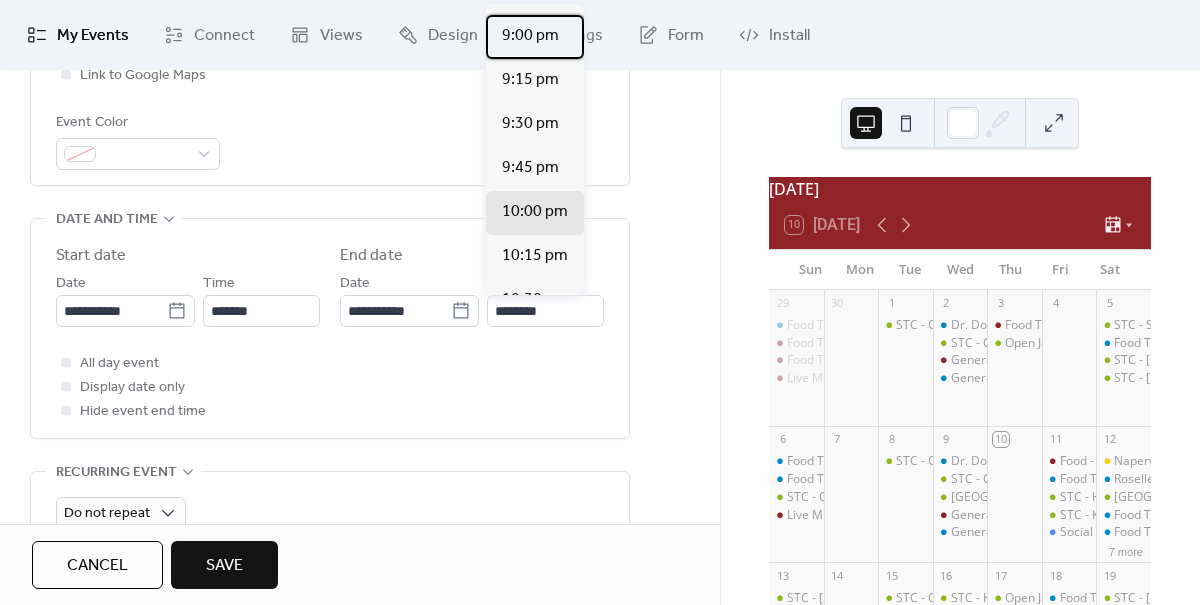 click on "9:00 pm" at bounding box center [530, 36] 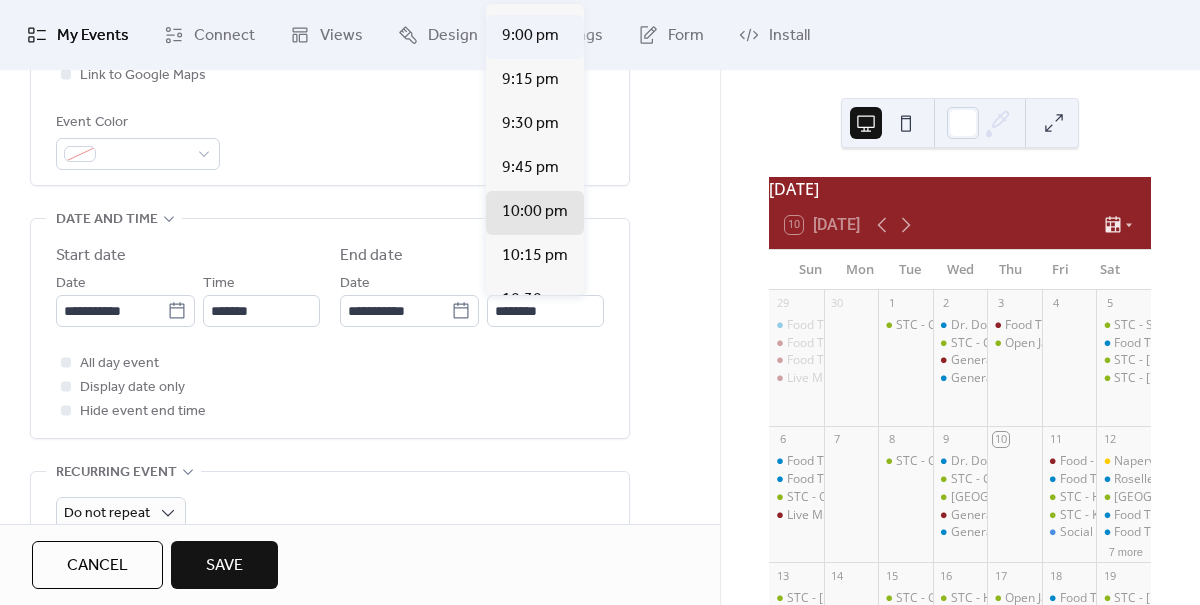 type on "*******" 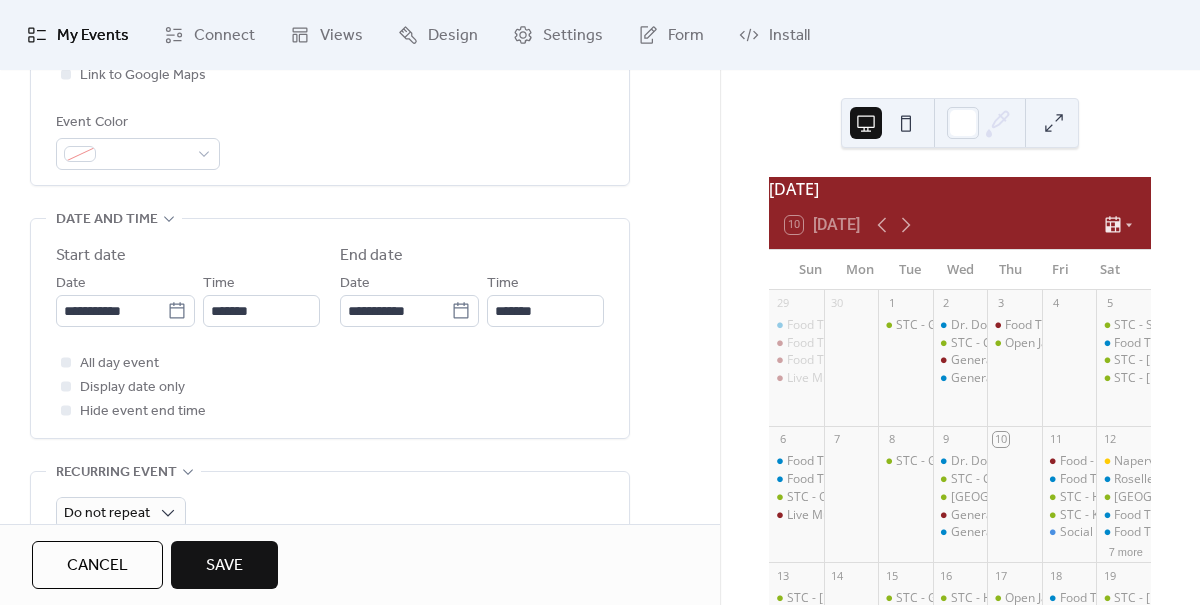 click on "Save" at bounding box center (224, 566) 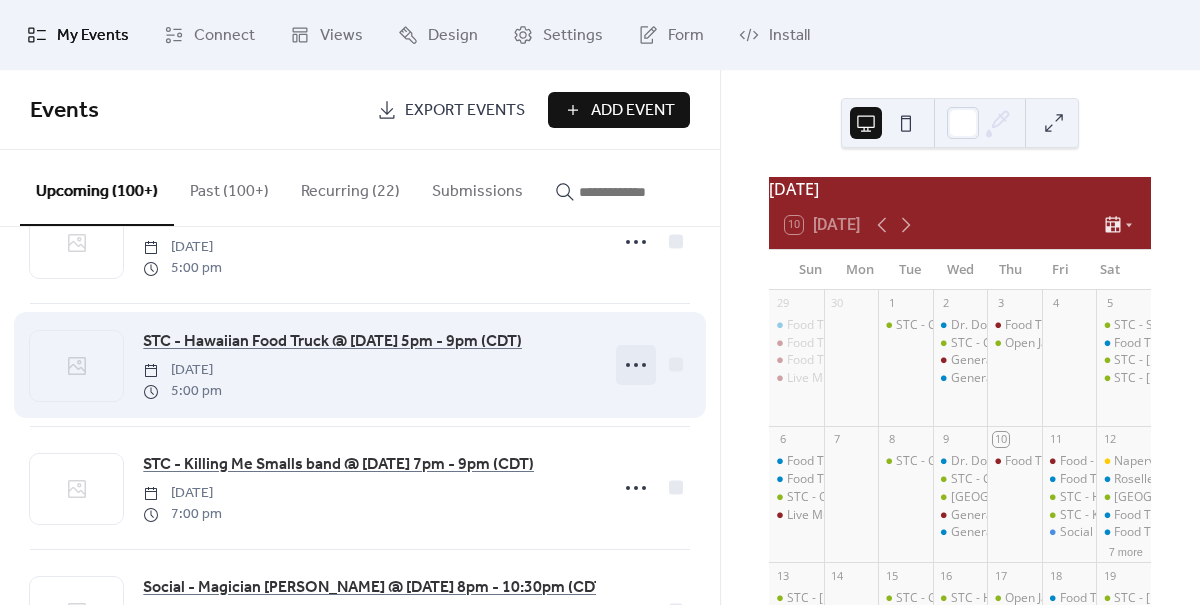 scroll, scrollTop: 332, scrollLeft: 0, axis: vertical 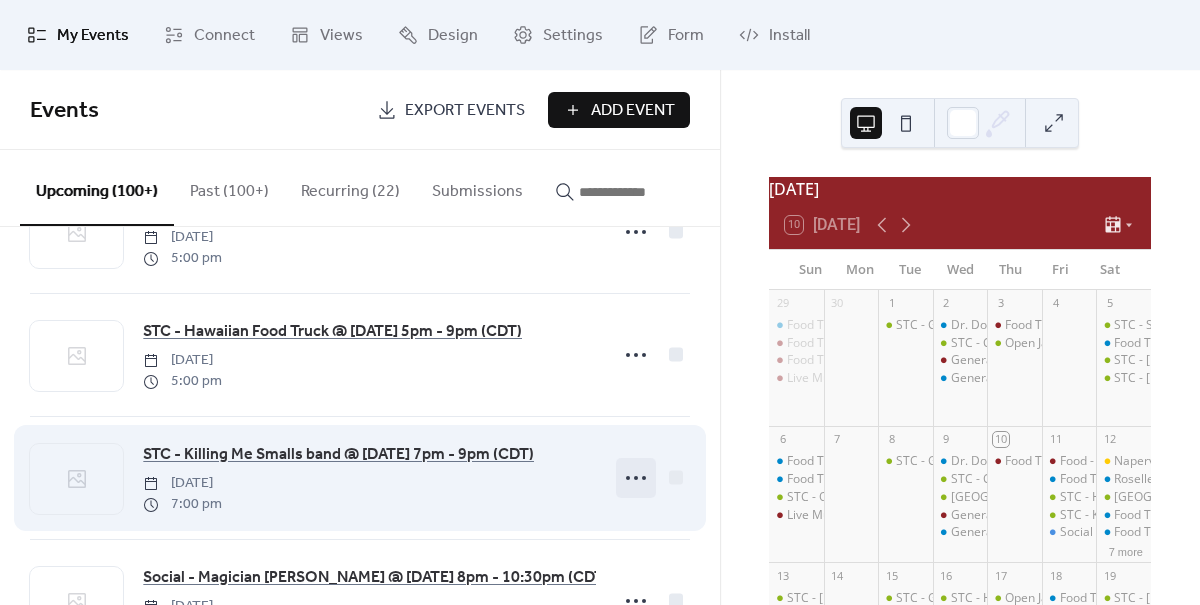 click 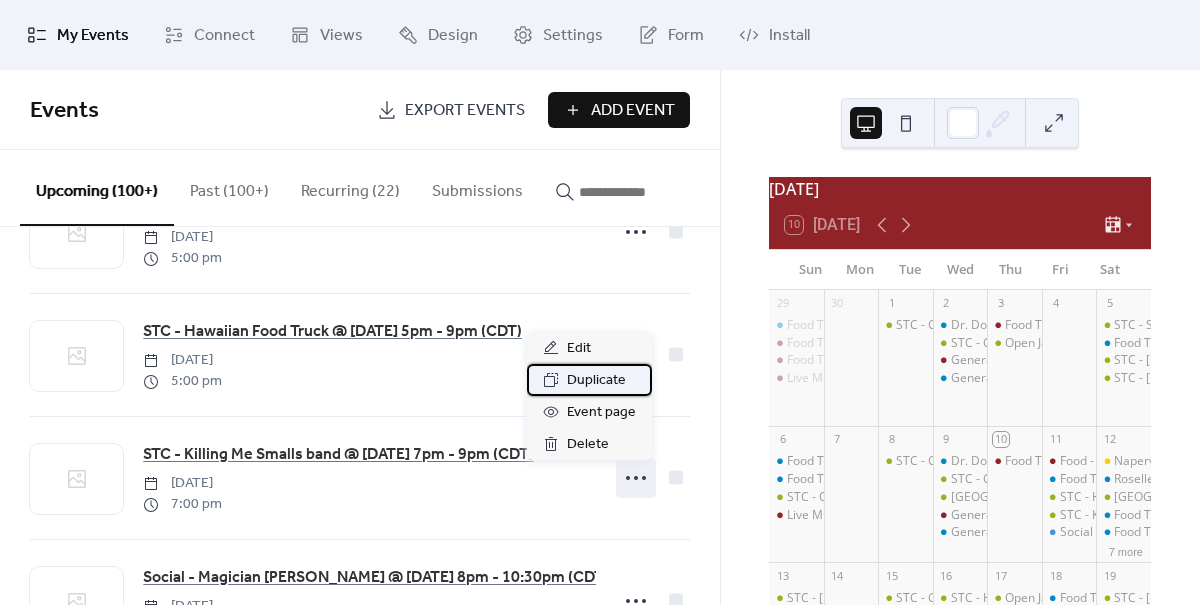 click on "Duplicate" at bounding box center (596, 381) 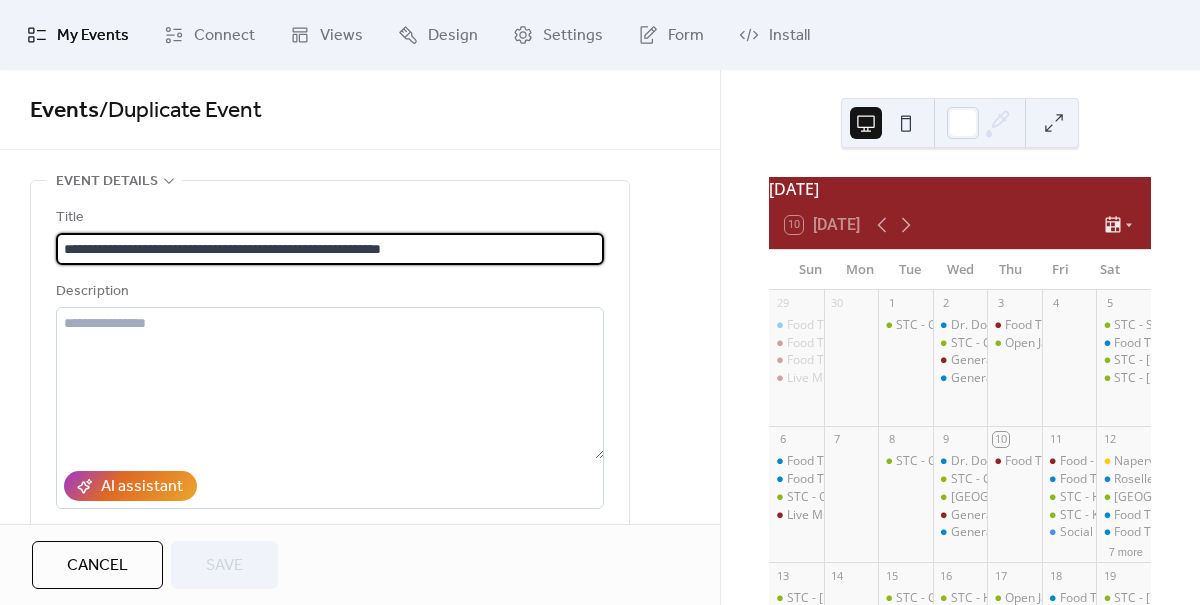 click on "**********" at bounding box center (330, 249) 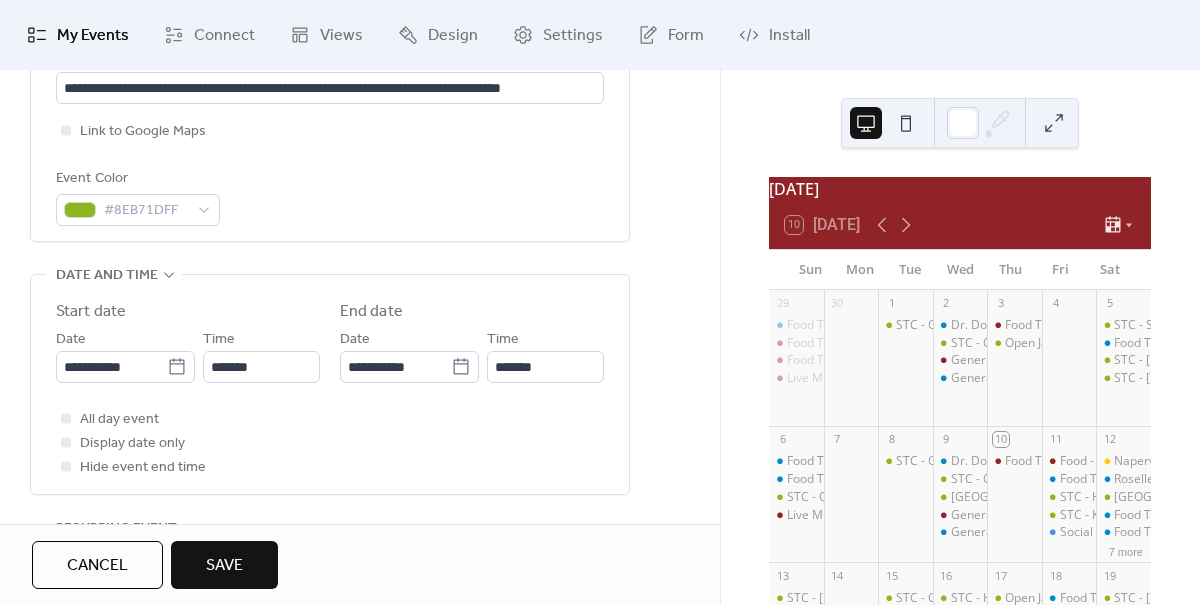 scroll, scrollTop: 533, scrollLeft: 0, axis: vertical 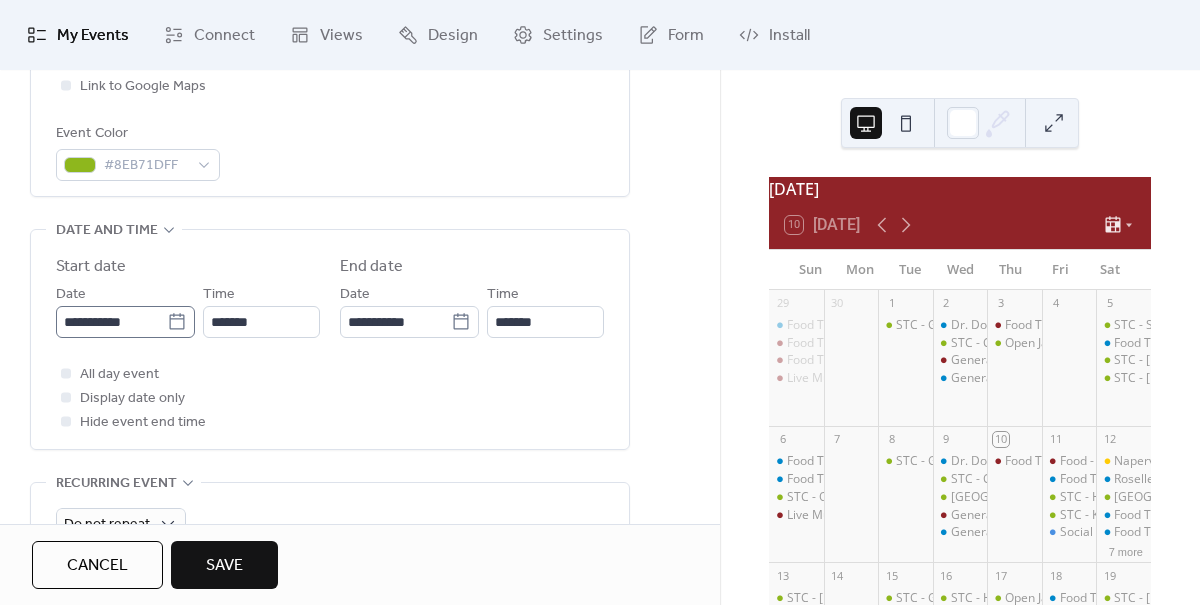 type on "**********" 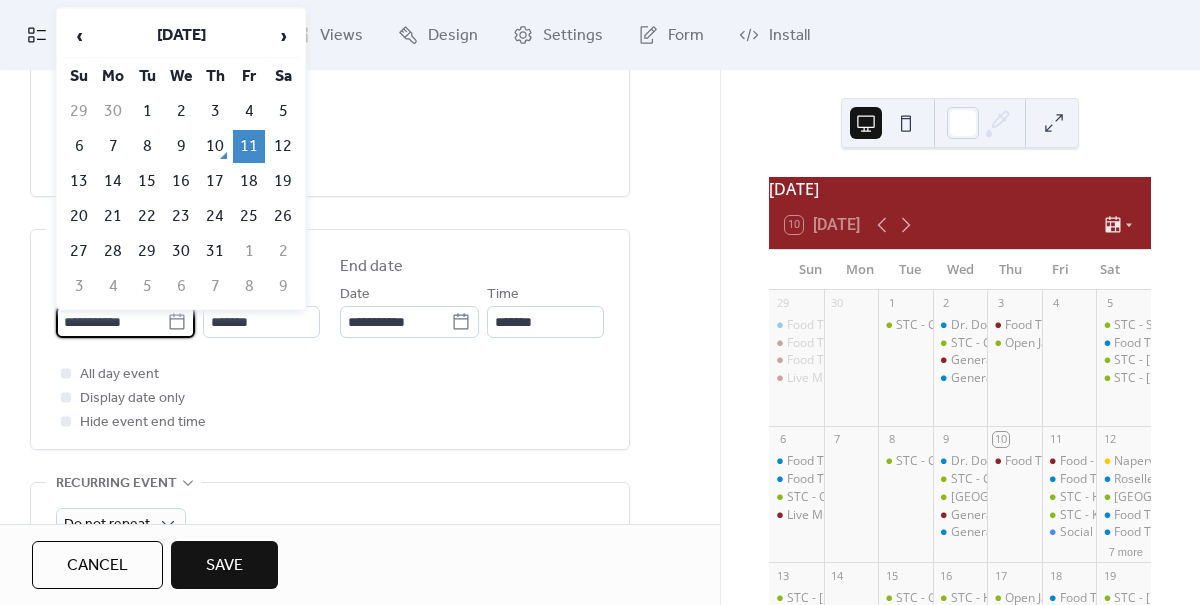 click on "**********" at bounding box center (111, 322) 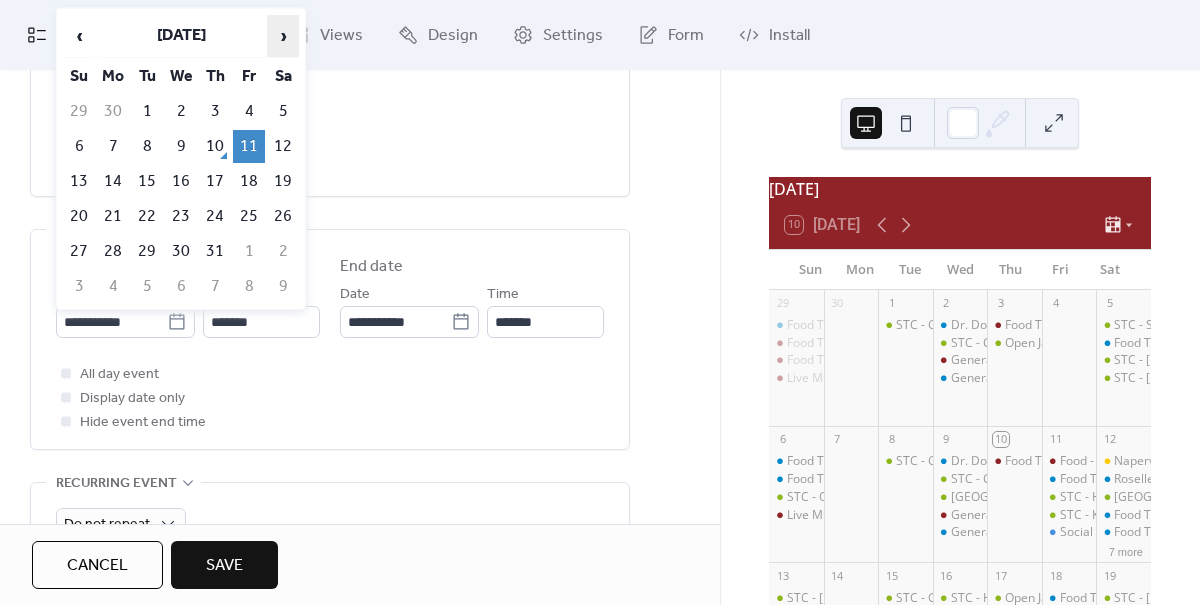 click on "›" at bounding box center (283, 36) 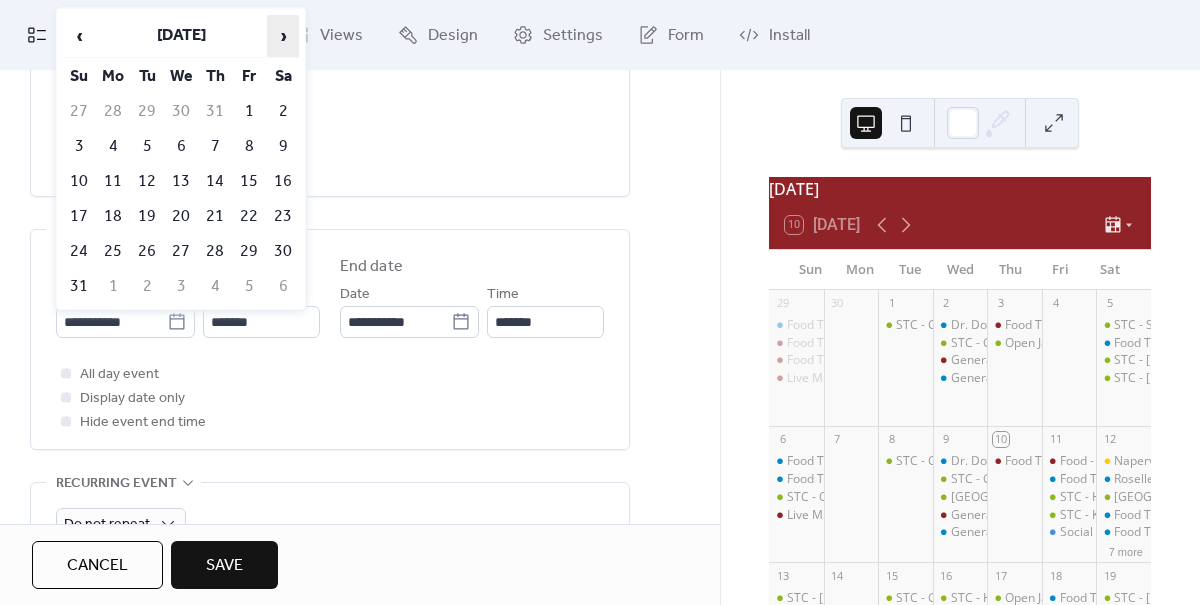 click on "›" at bounding box center (283, 36) 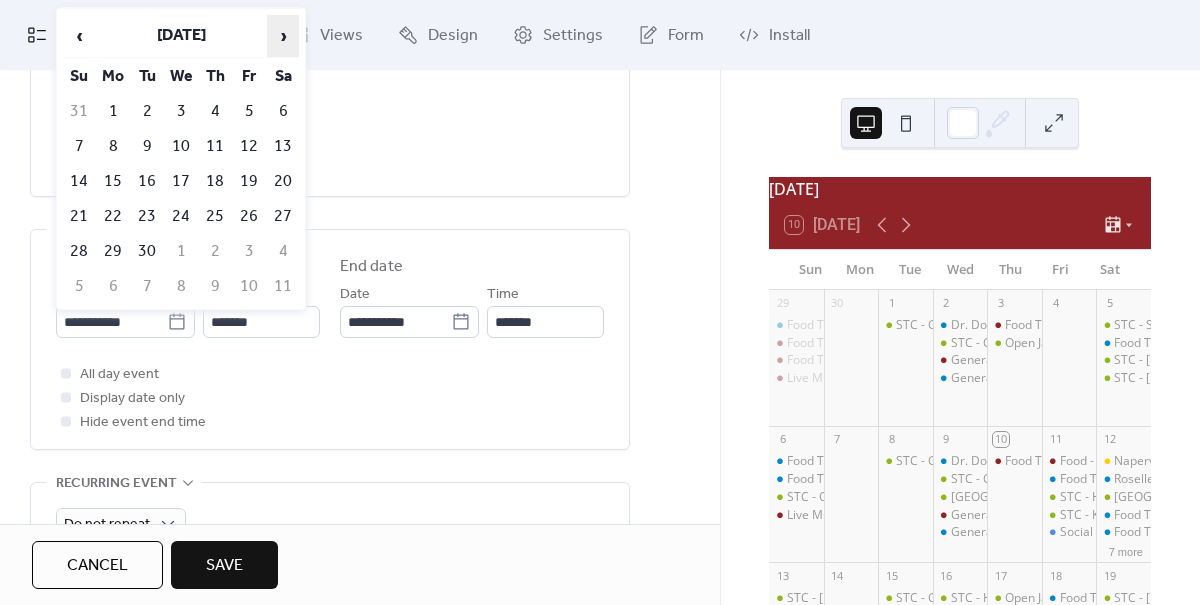 click on "›" at bounding box center (283, 36) 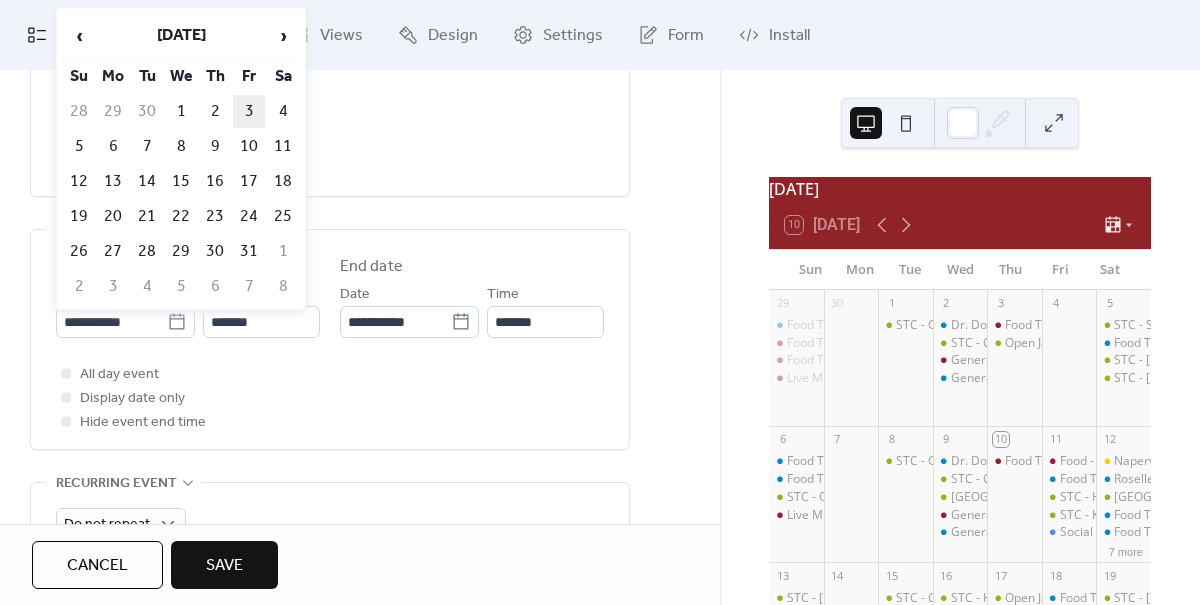click on "3" at bounding box center [249, 111] 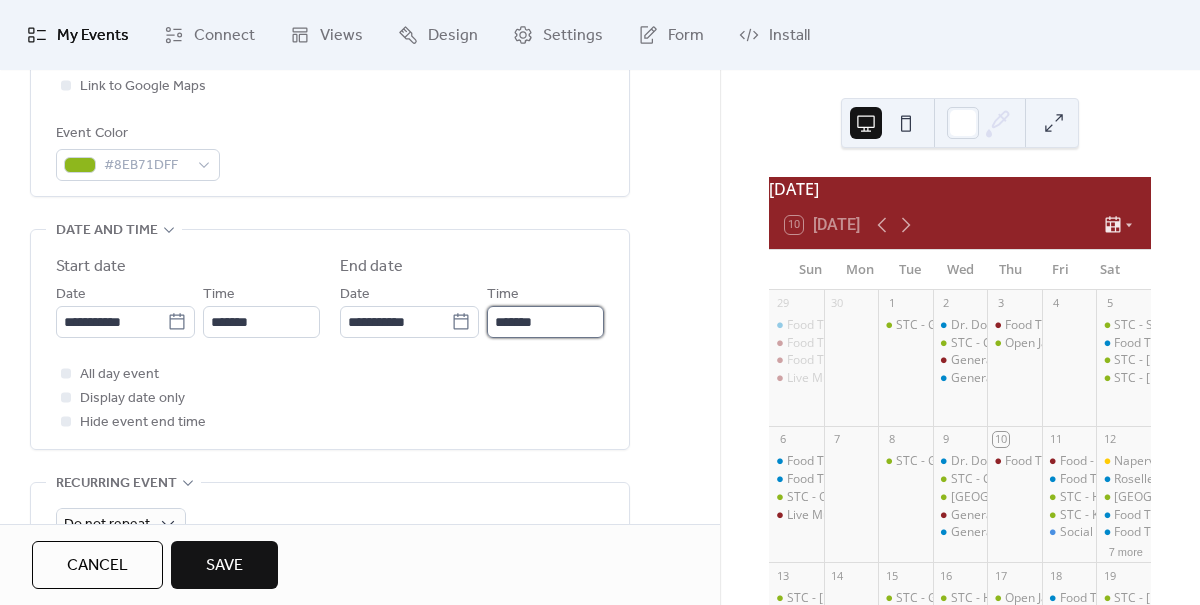 click on "*******" at bounding box center (545, 322) 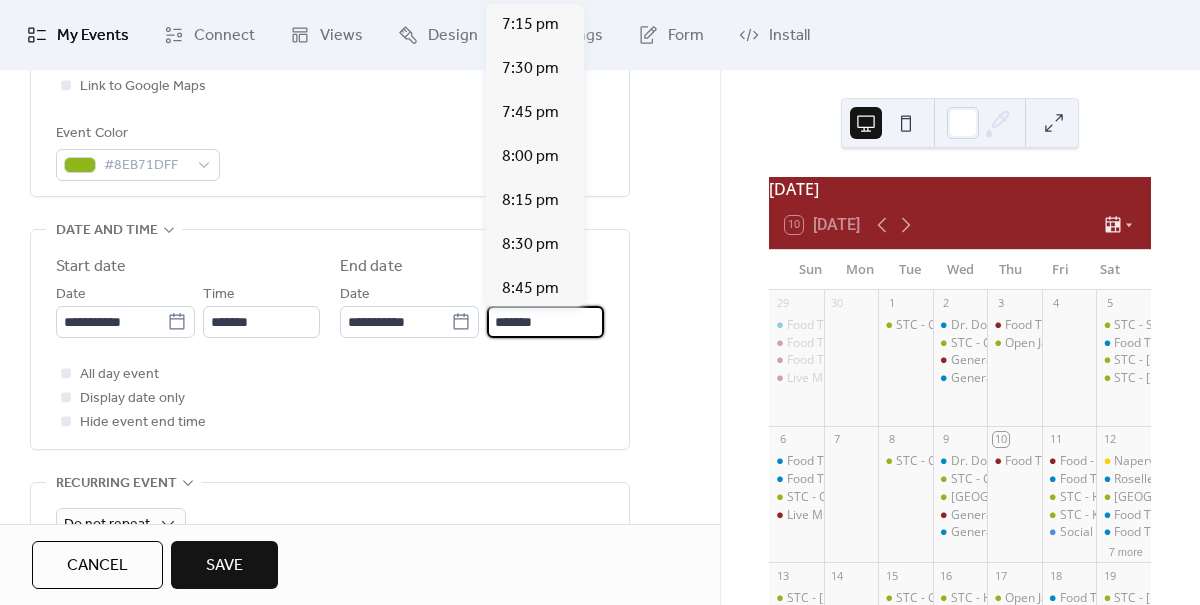 scroll, scrollTop: 308, scrollLeft: 0, axis: vertical 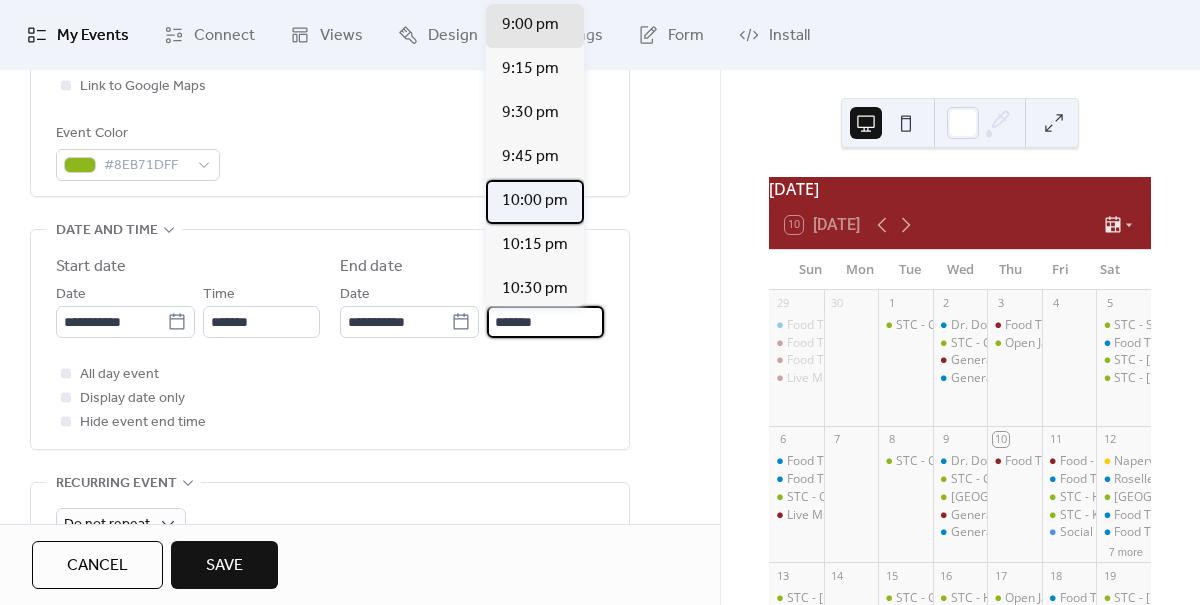 click on "10:00 pm" at bounding box center [535, 201] 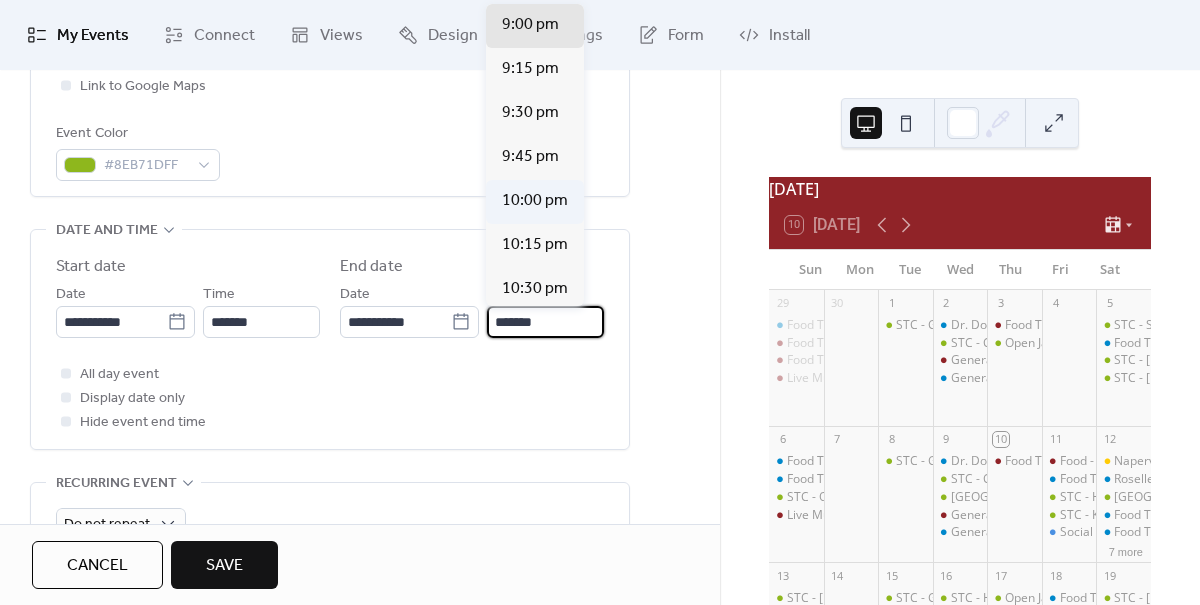 type on "********" 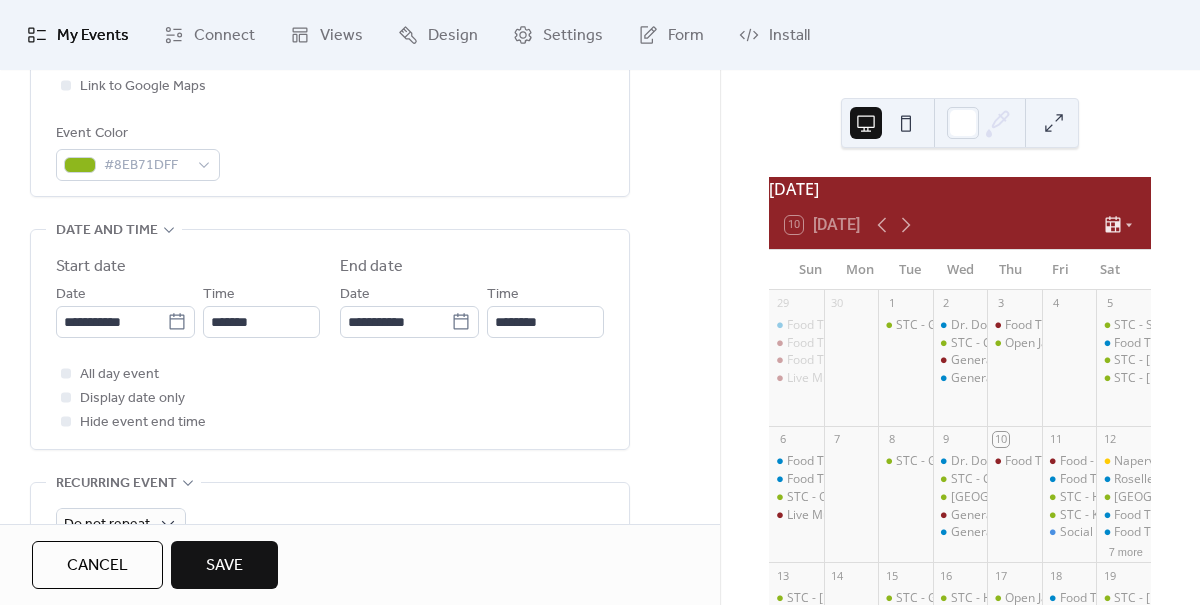 click on "Save" at bounding box center [224, 566] 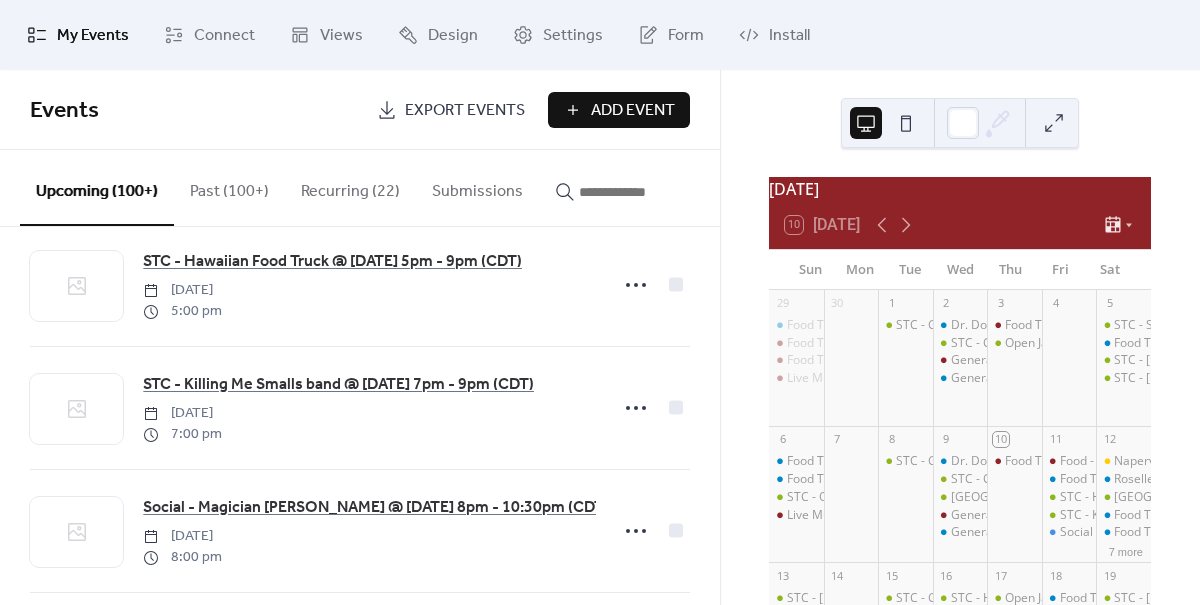 scroll, scrollTop: 413, scrollLeft: 0, axis: vertical 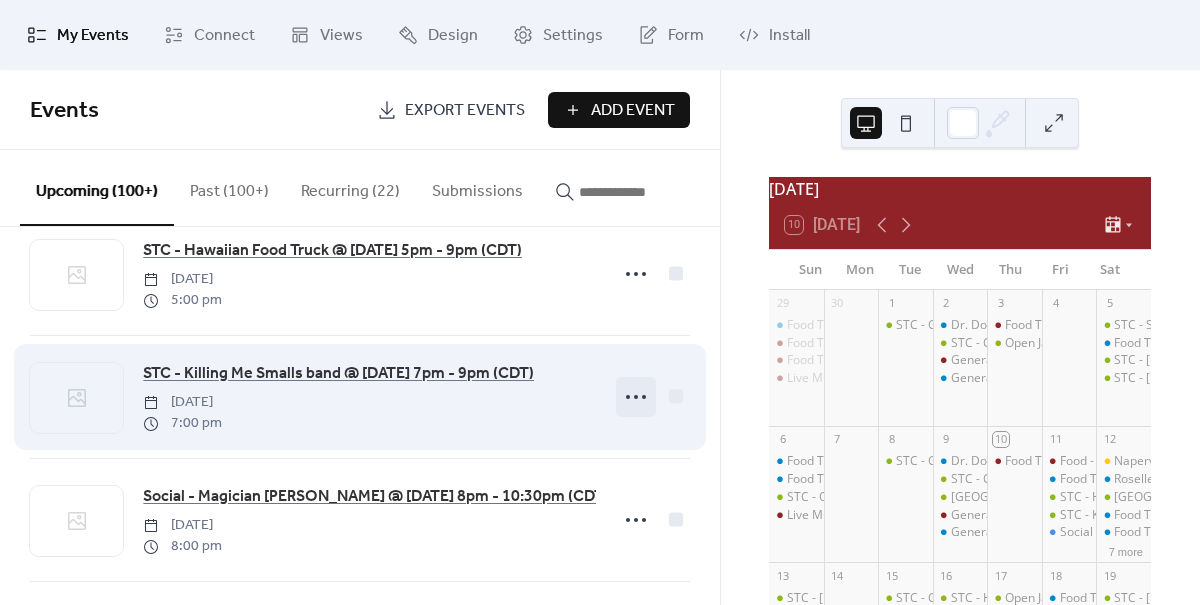 click 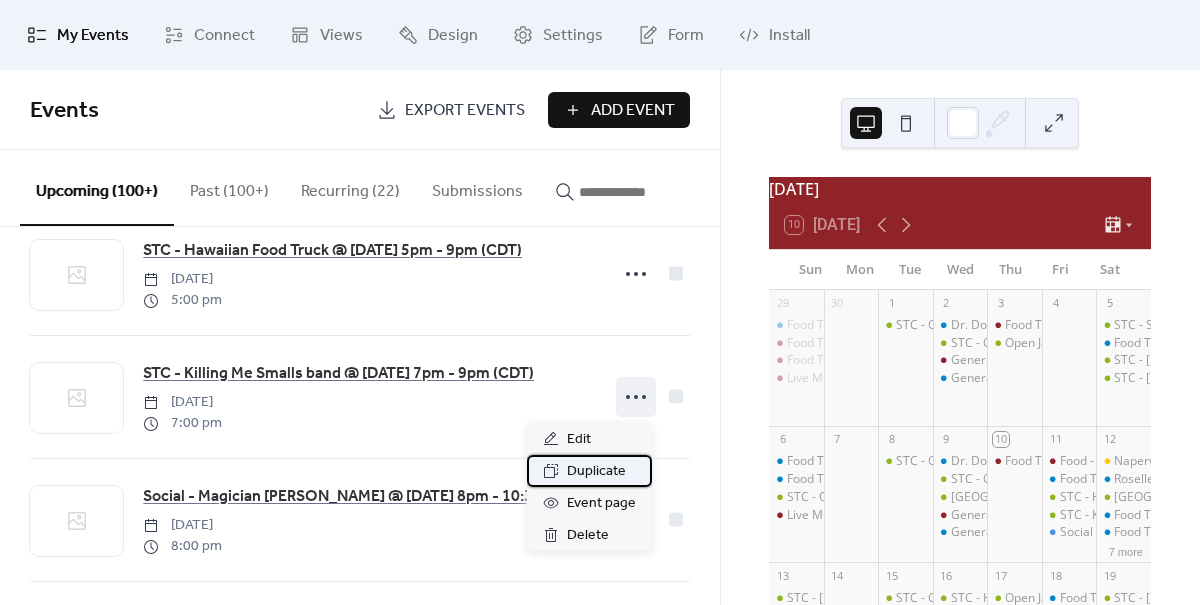 click on "Duplicate" at bounding box center (596, 472) 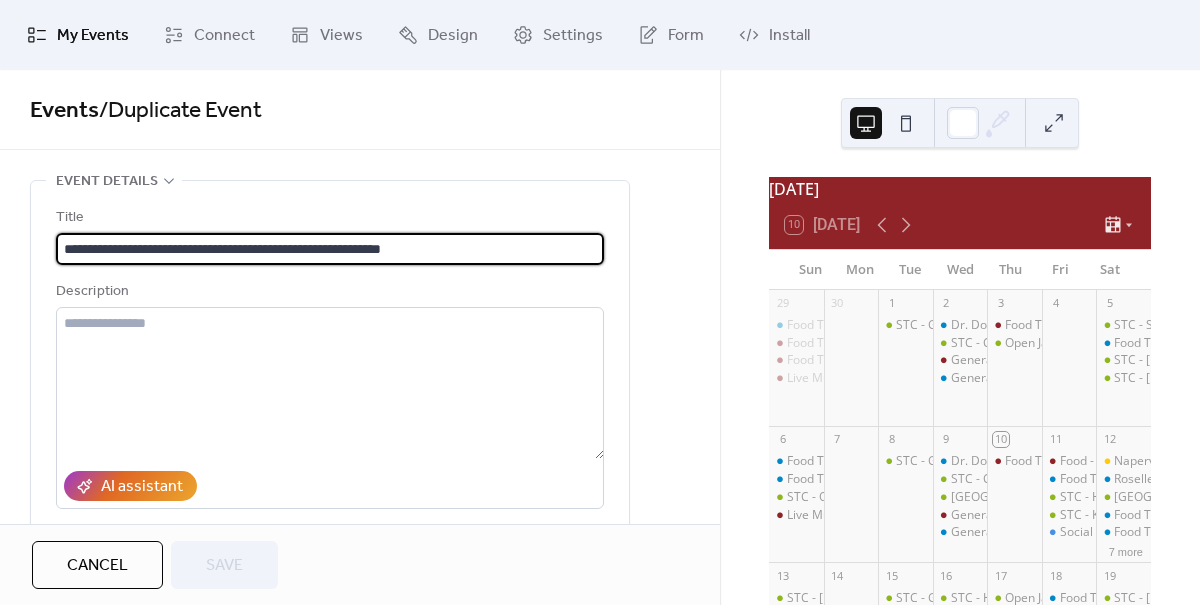 click on "**********" at bounding box center [330, 249] 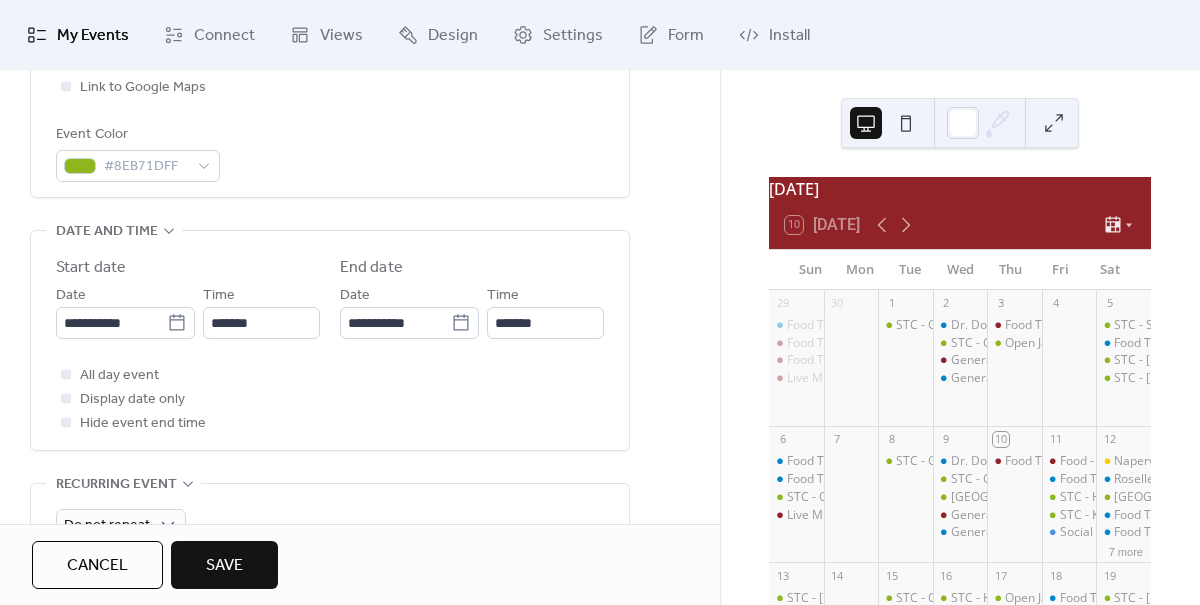 scroll, scrollTop: 590, scrollLeft: 0, axis: vertical 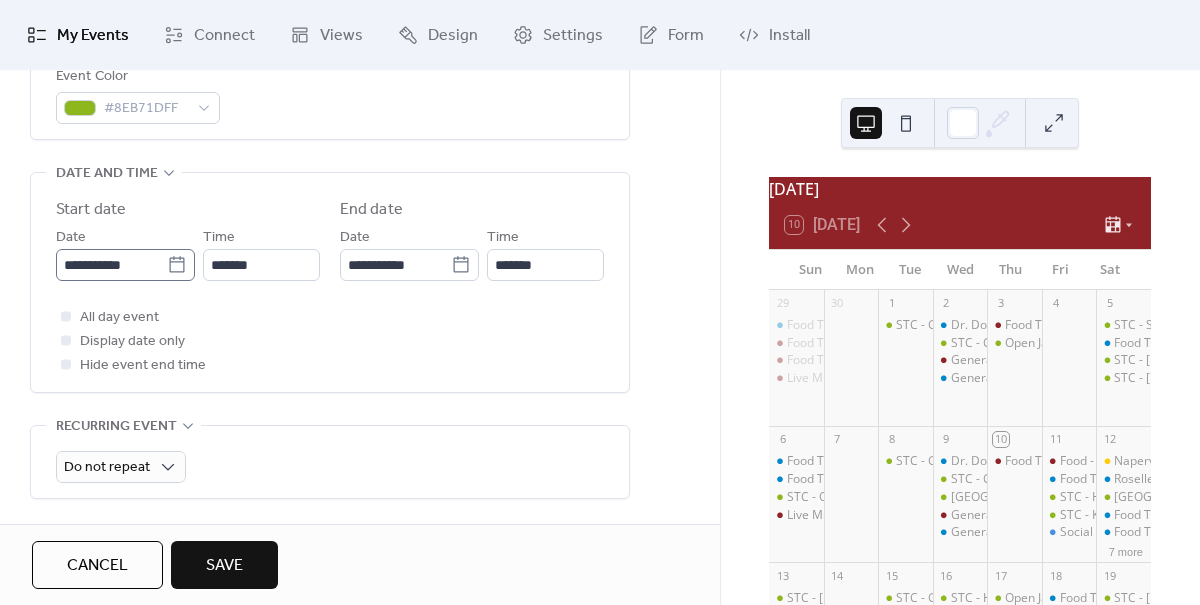 type on "**********" 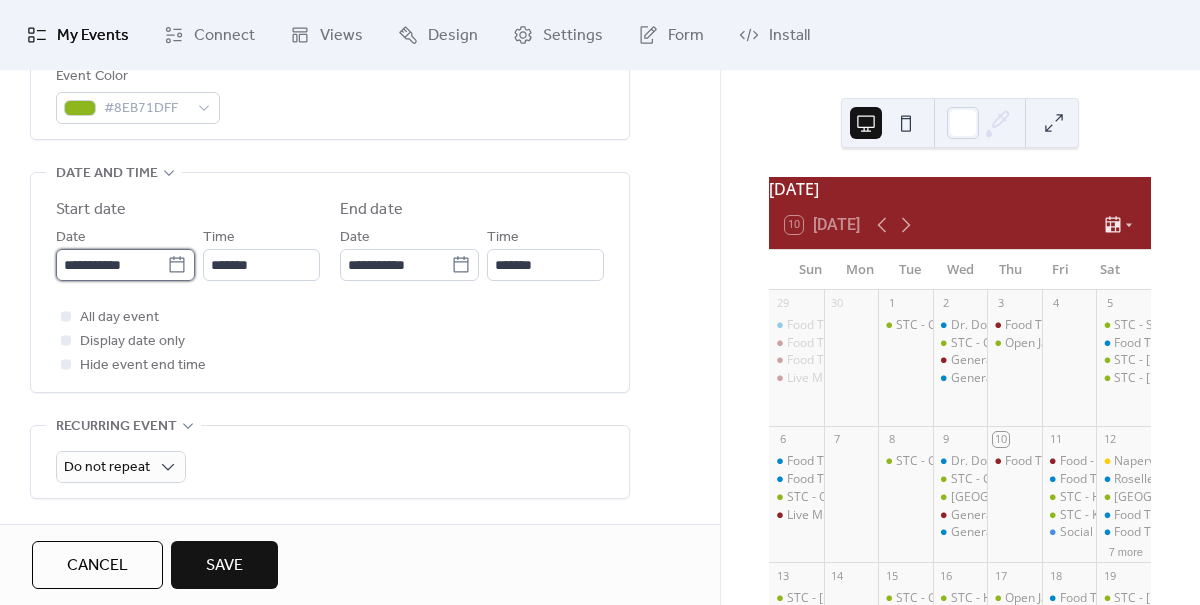 click on "**********" at bounding box center [111, 265] 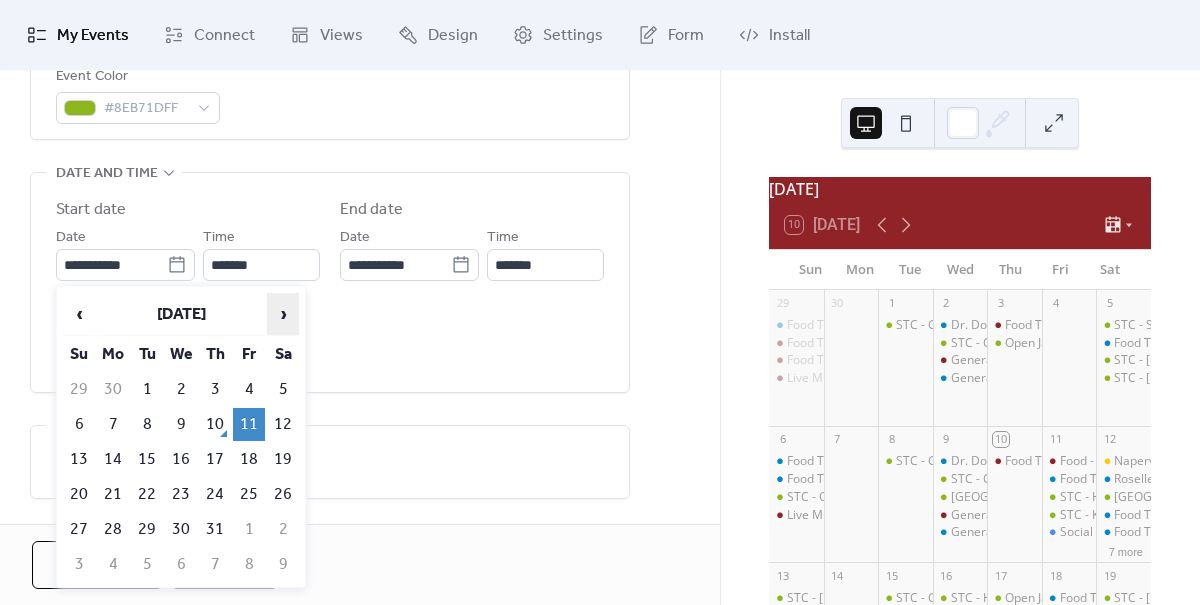 click on "›" at bounding box center [283, 314] 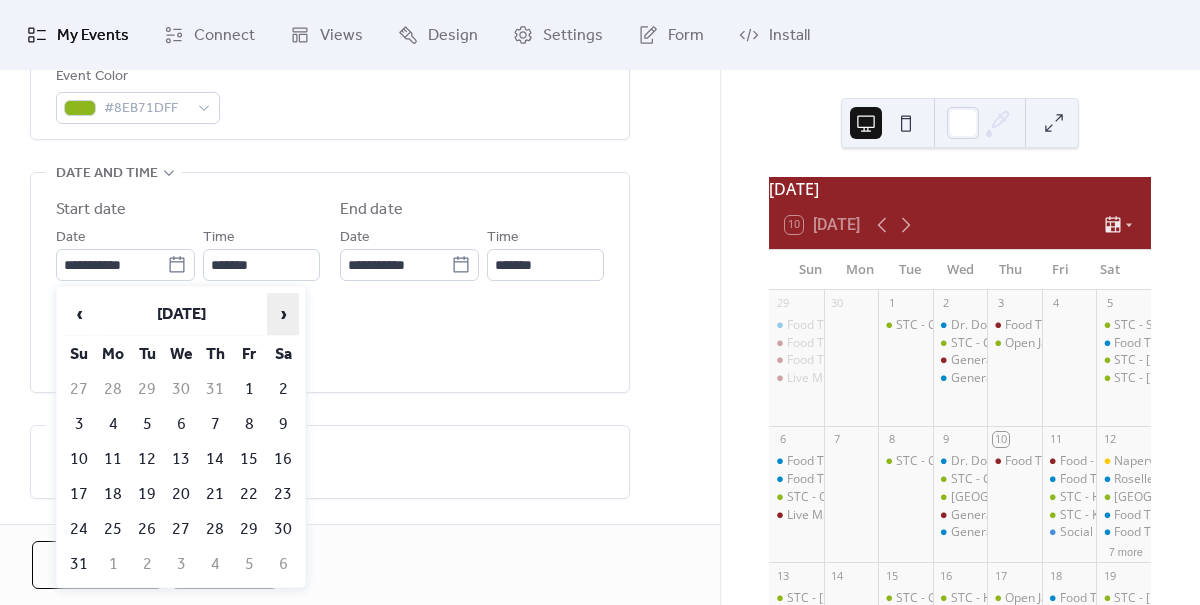 click on "›" at bounding box center [283, 314] 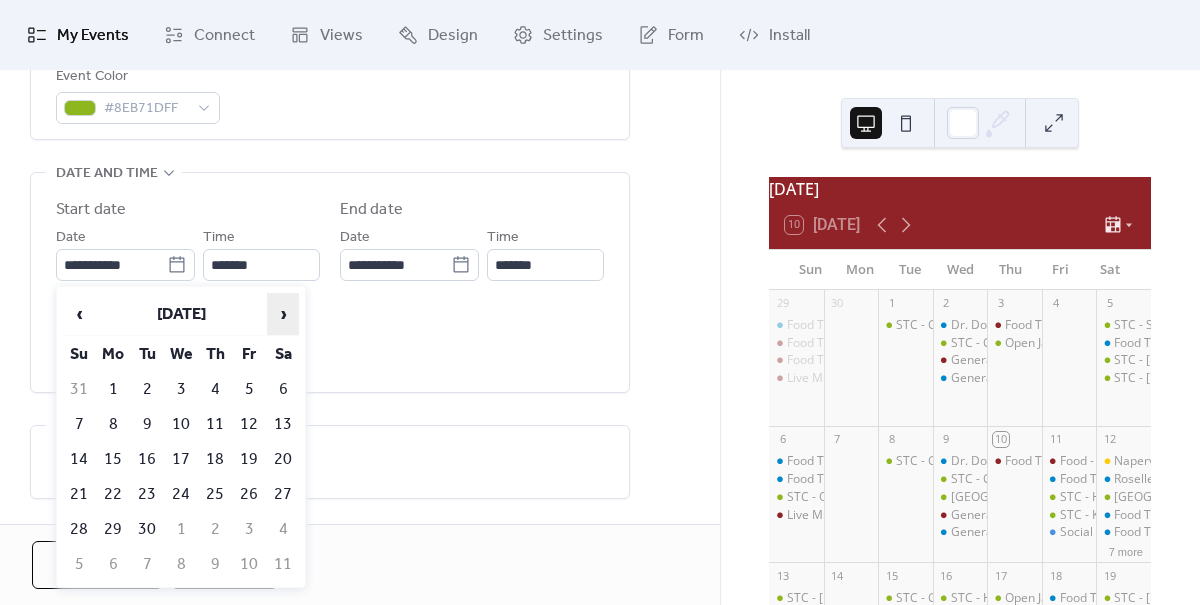 click on "›" at bounding box center (283, 314) 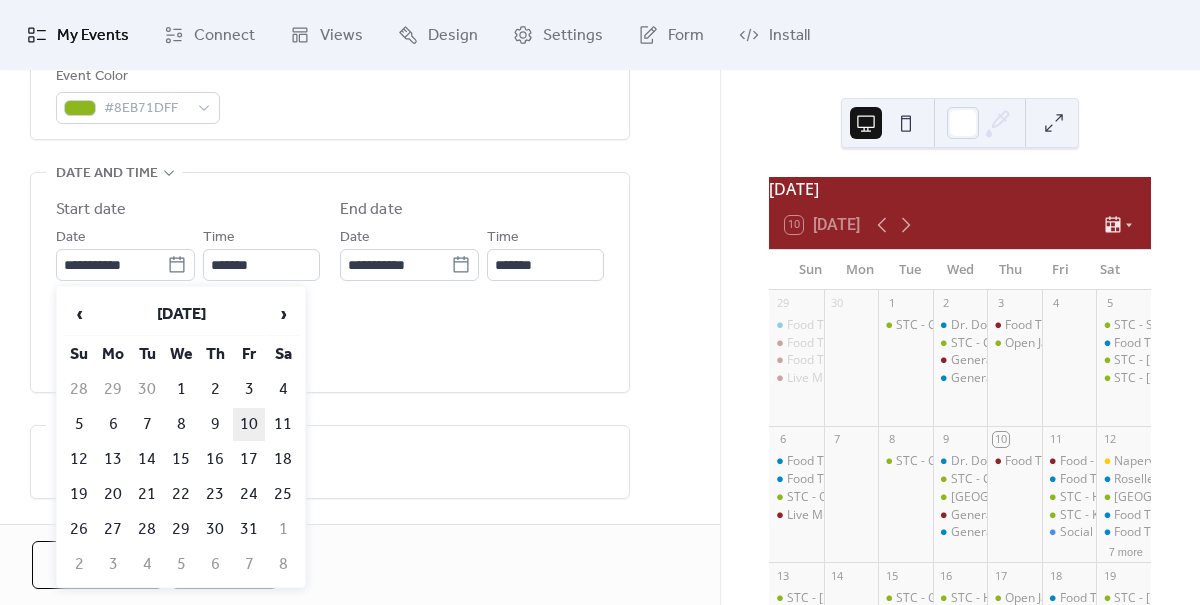 click on "10" at bounding box center (249, 424) 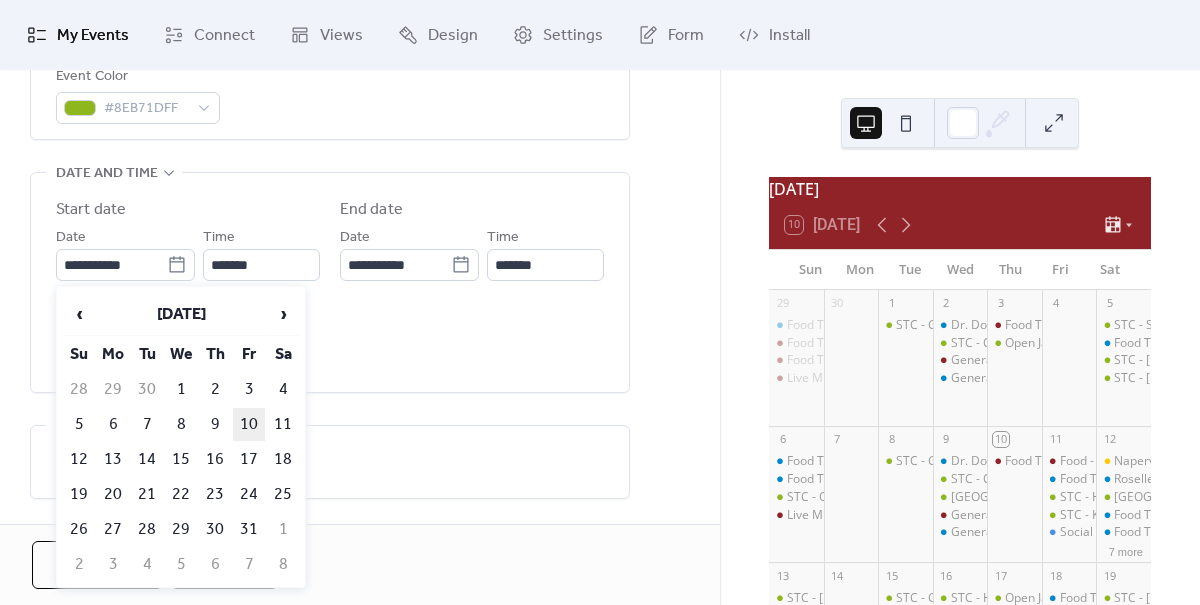 type on "**********" 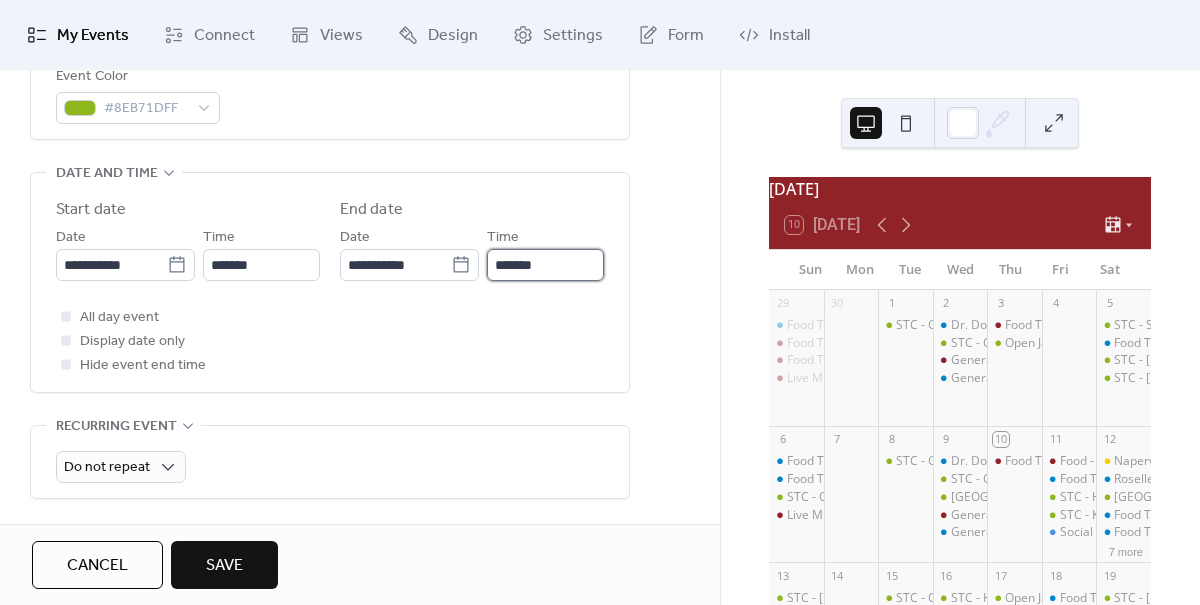 click on "*******" at bounding box center (545, 265) 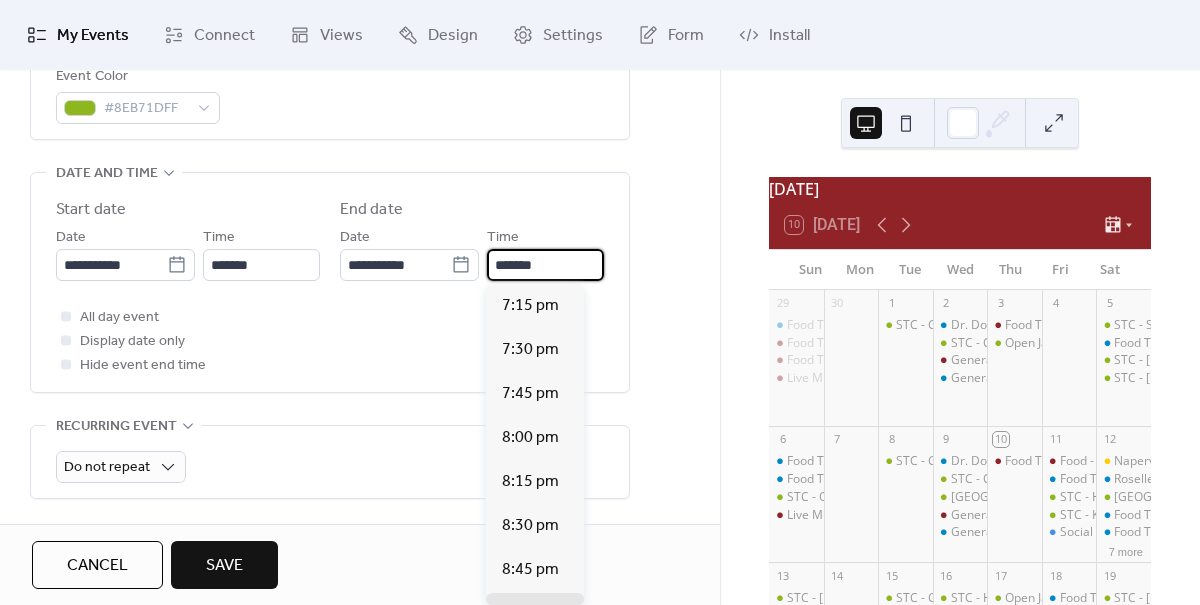scroll, scrollTop: 308, scrollLeft: 0, axis: vertical 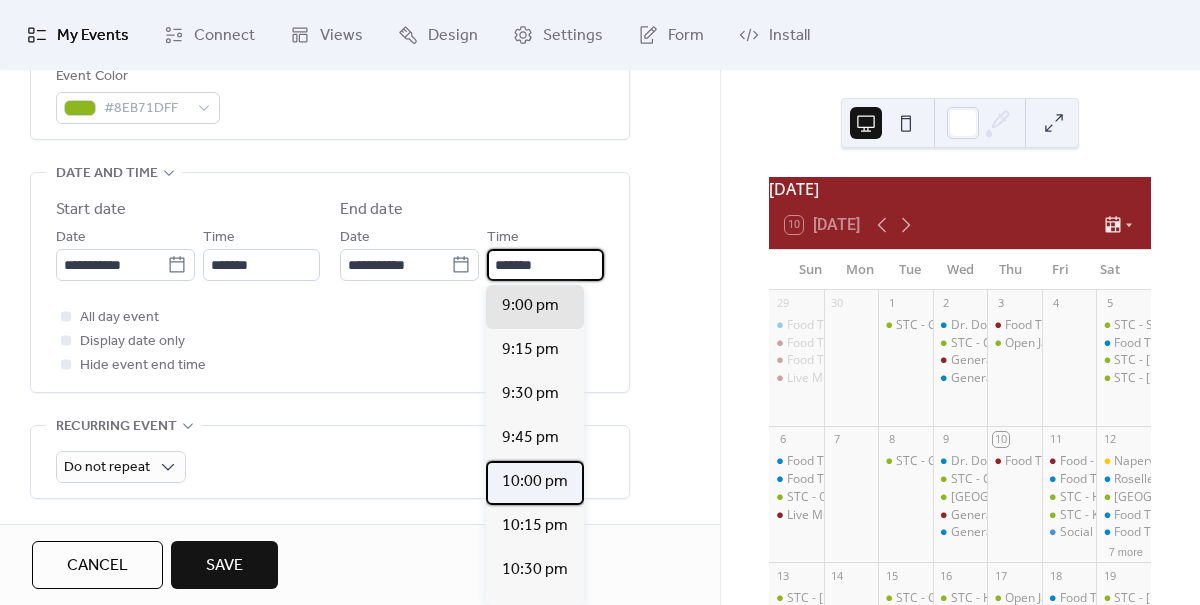 click on "10:00 pm" at bounding box center (535, 482) 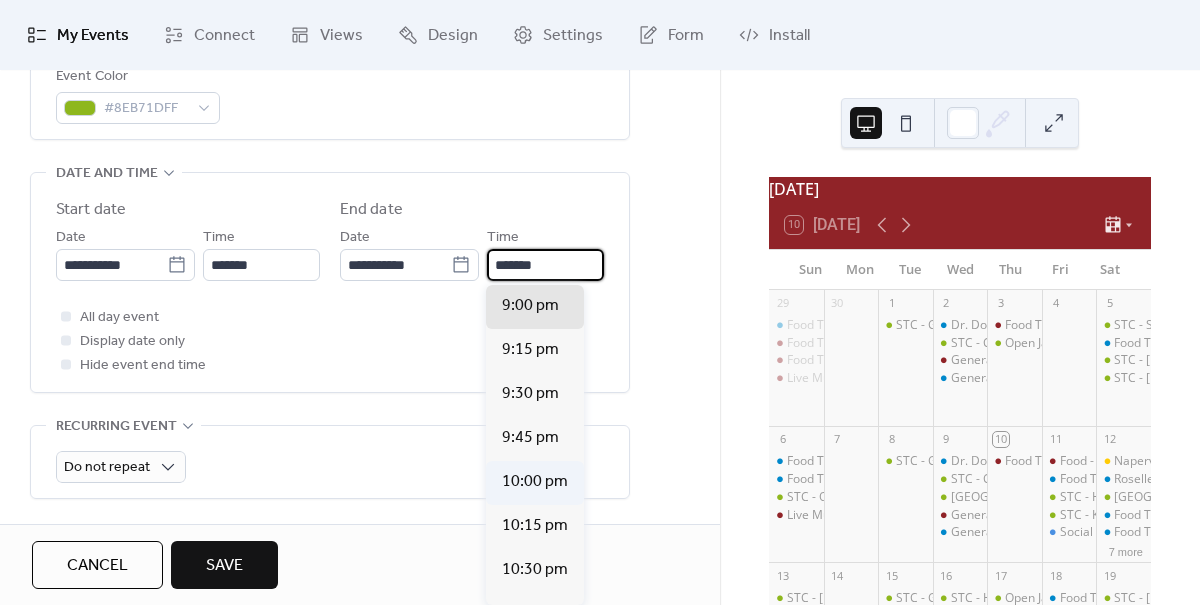 type on "********" 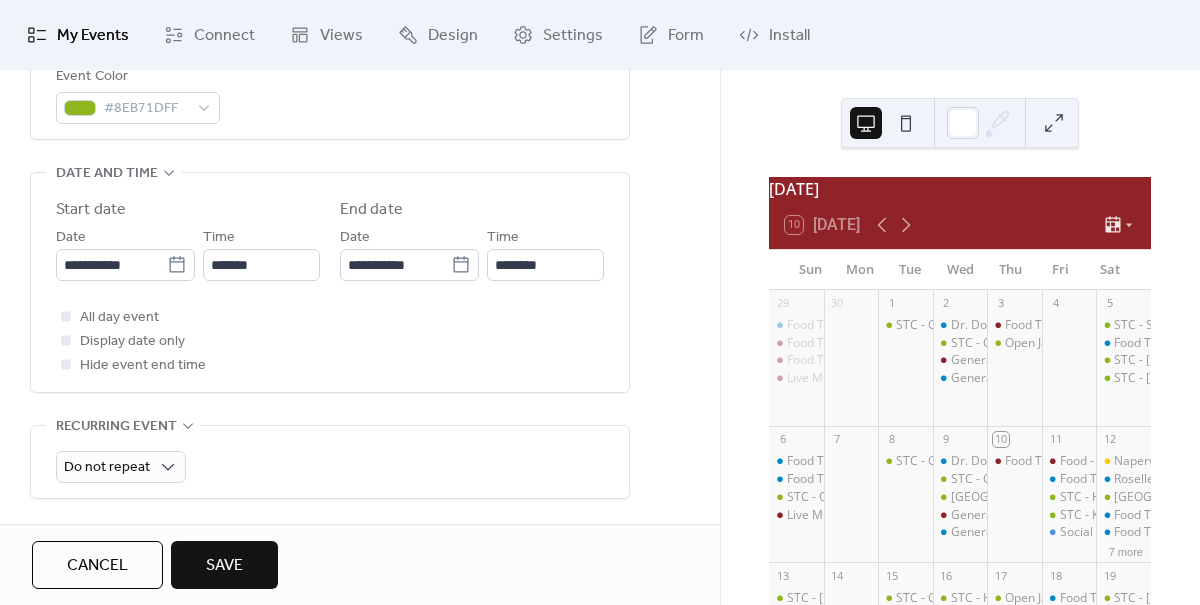 click on "Save" at bounding box center (224, 566) 